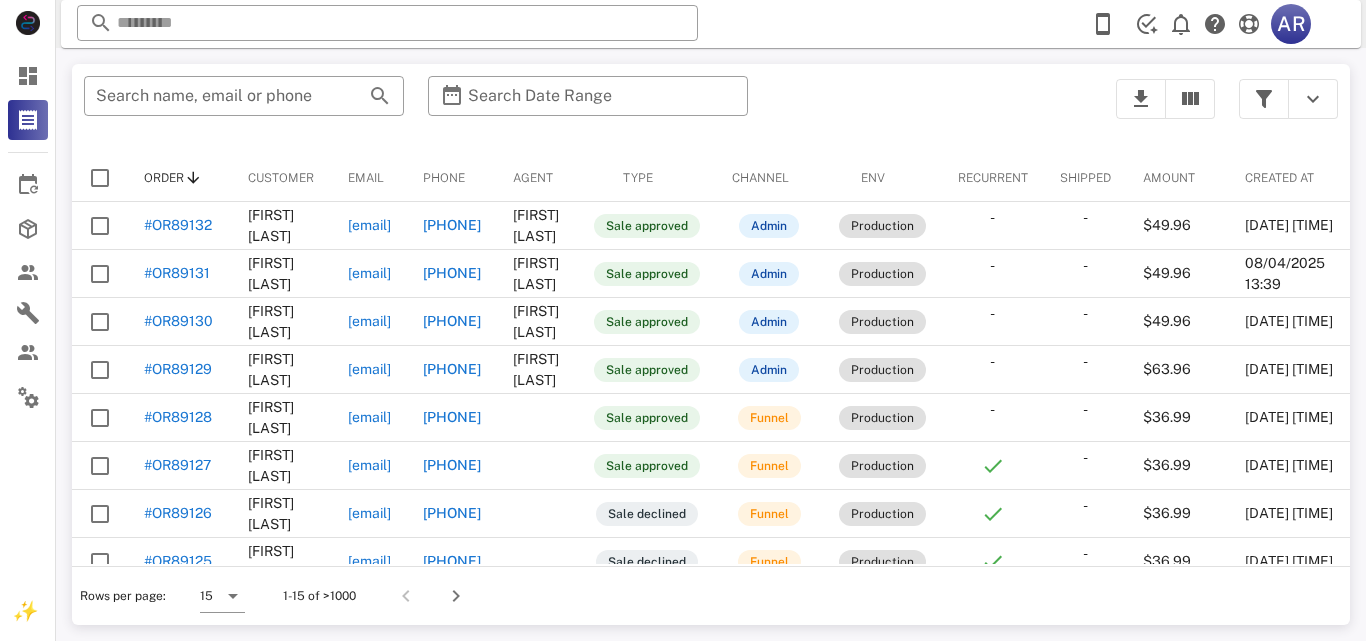 scroll, scrollTop: 0, scrollLeft: 0, axis: both 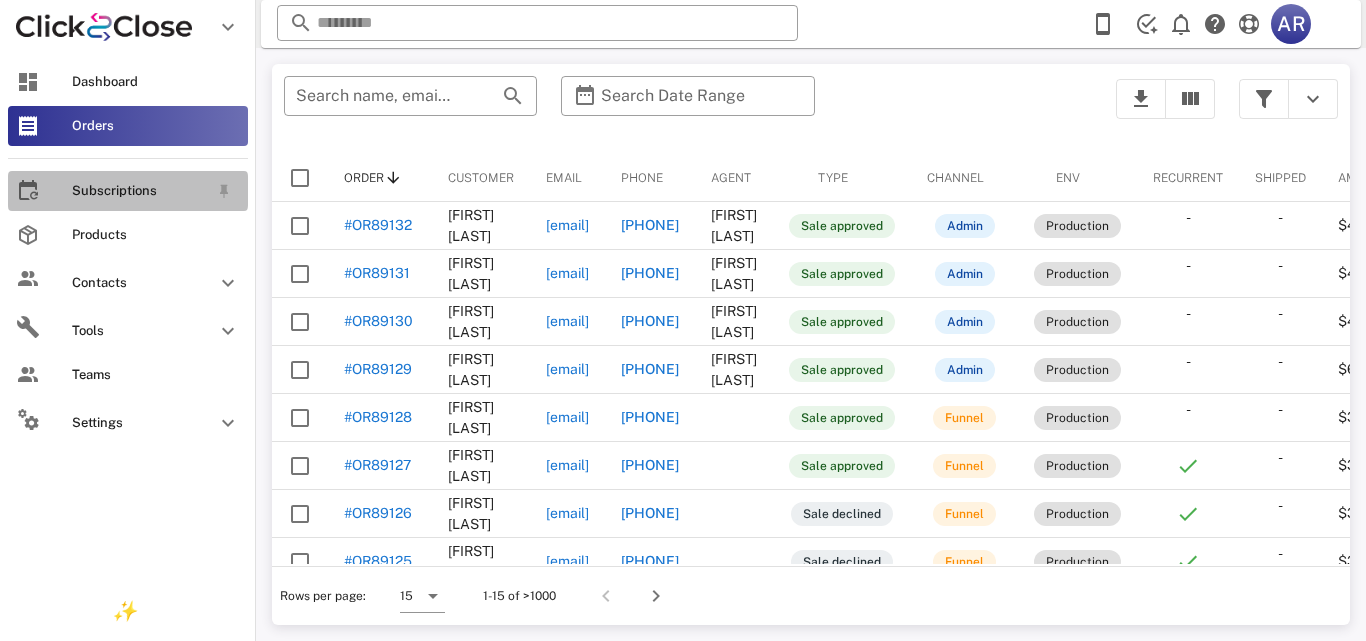 click at bounding box center (28, 191) 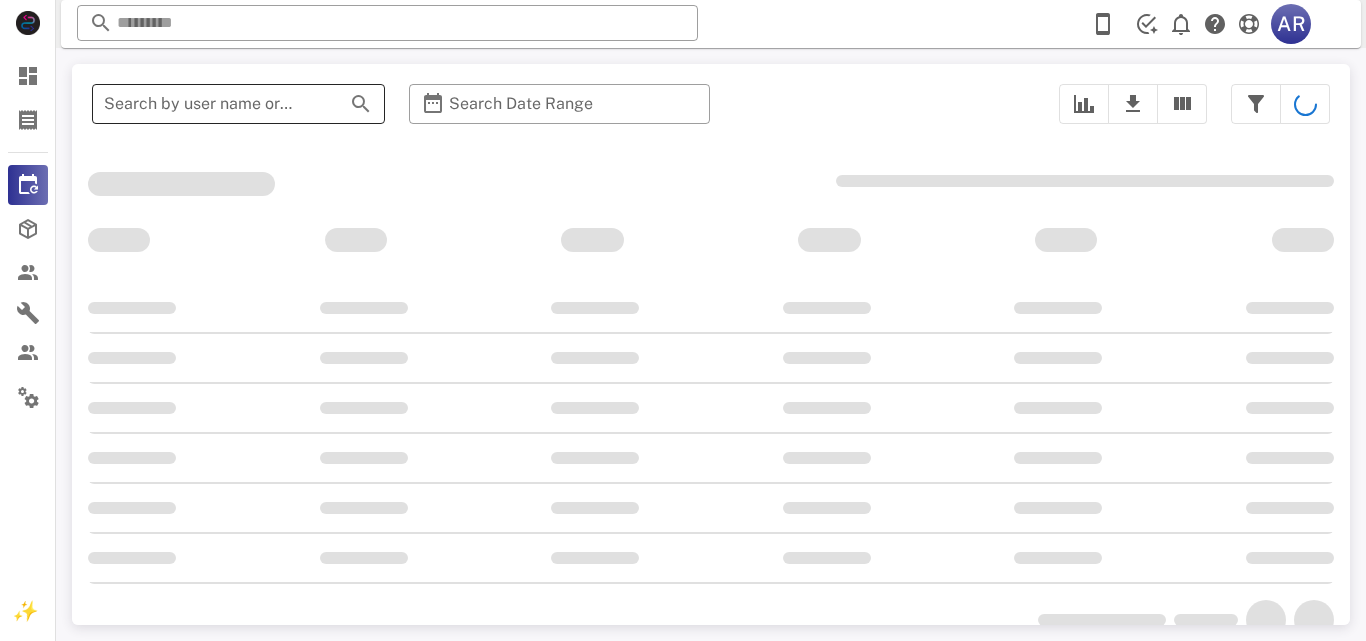 click at bounding box center (361, 104) 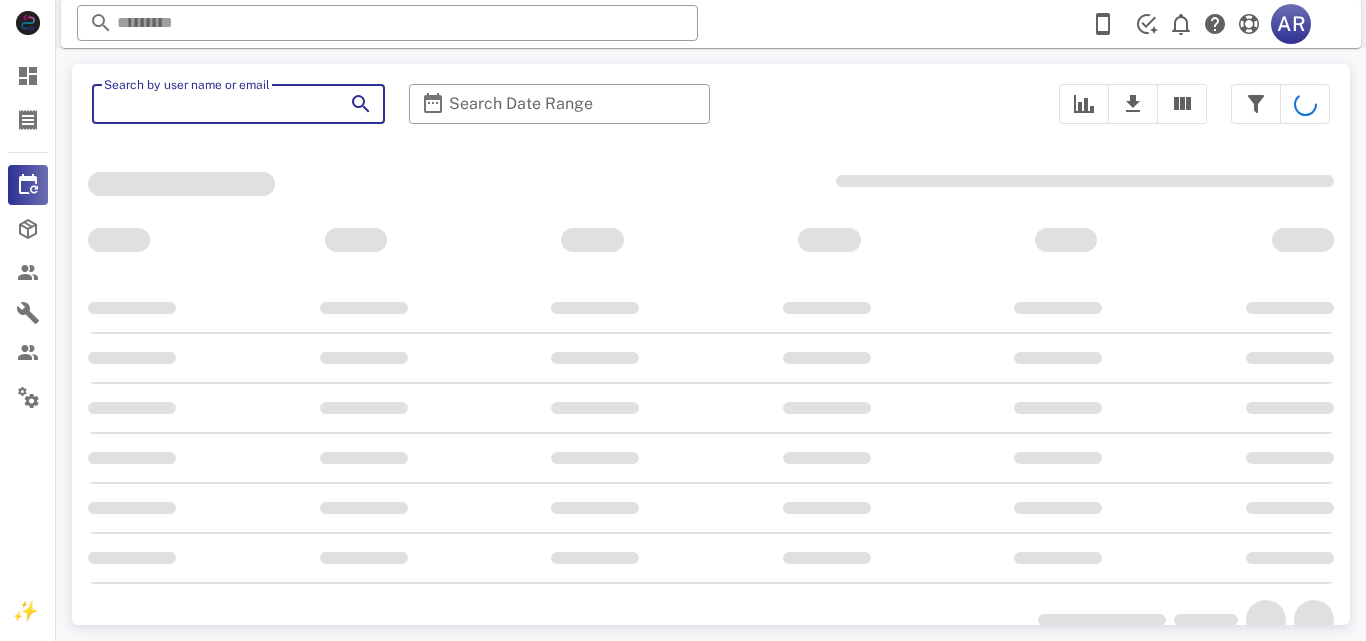 click on "Search by user name or email" at bounding box center [210, 104] 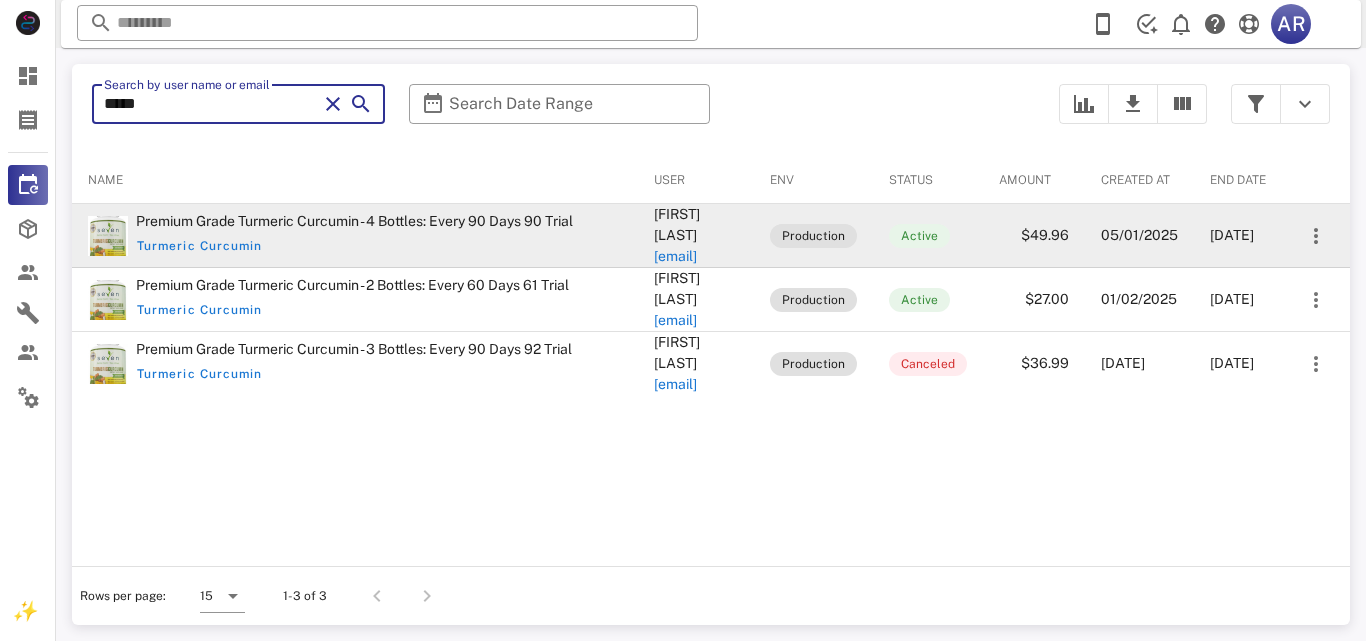type on "****" 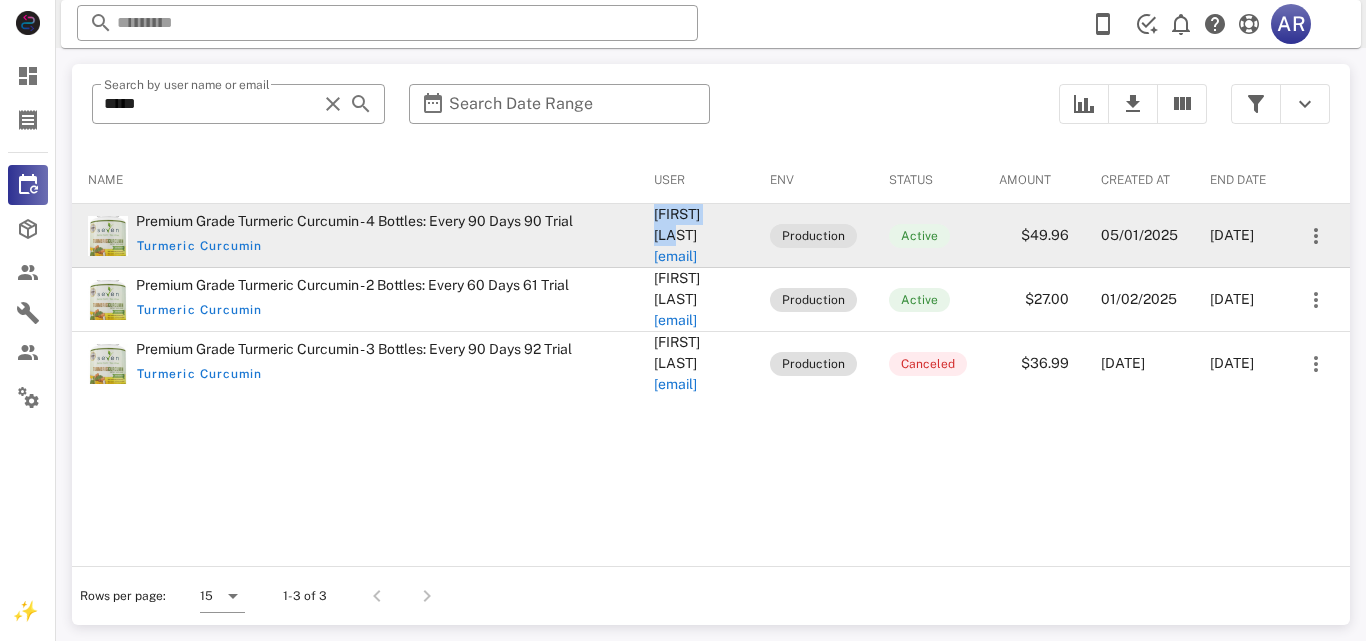 drag, startPoint x: 567, startPoint y: 228, endPoint x: 672, endPoint y: 215, distance: 105.801704 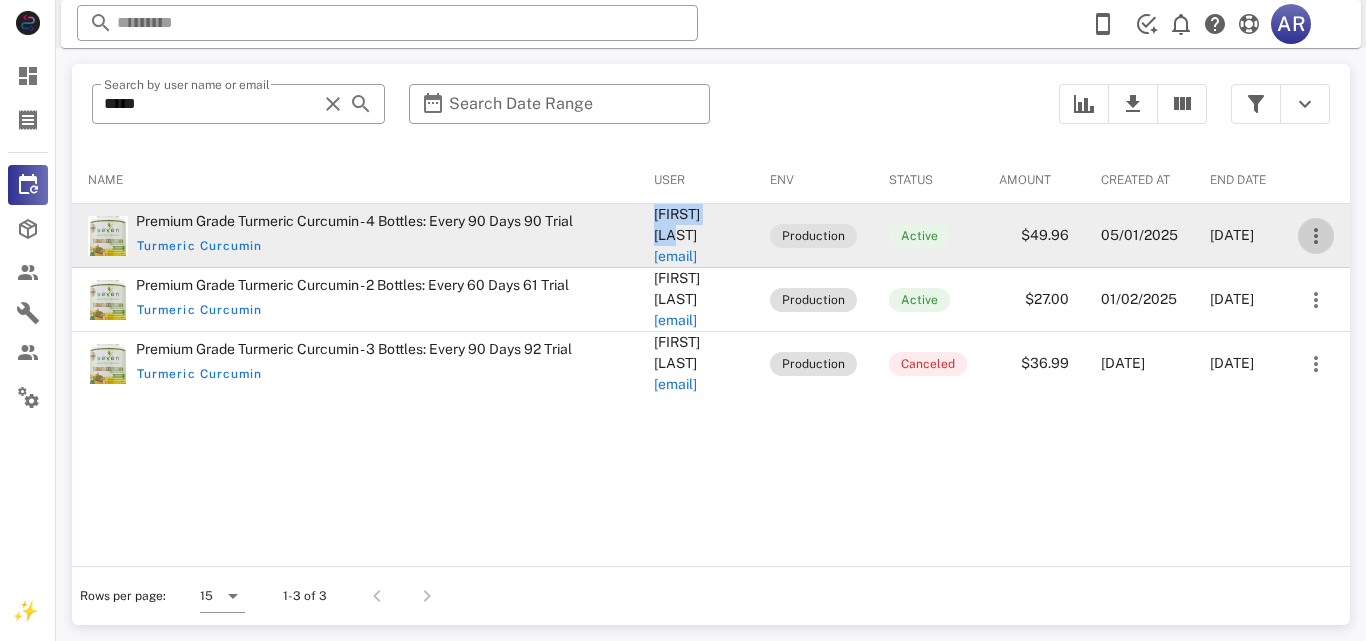 click at bounding box center (1316, 236) 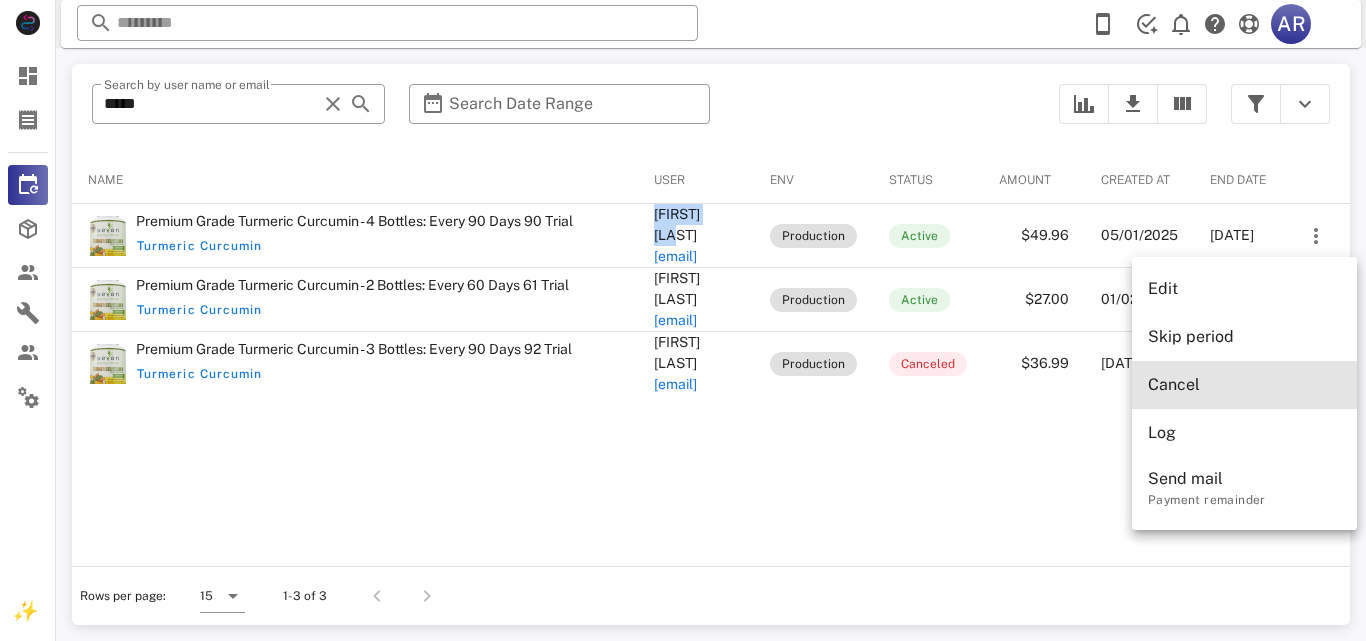 click on "Cancel" at bounding box center [1244, 384] 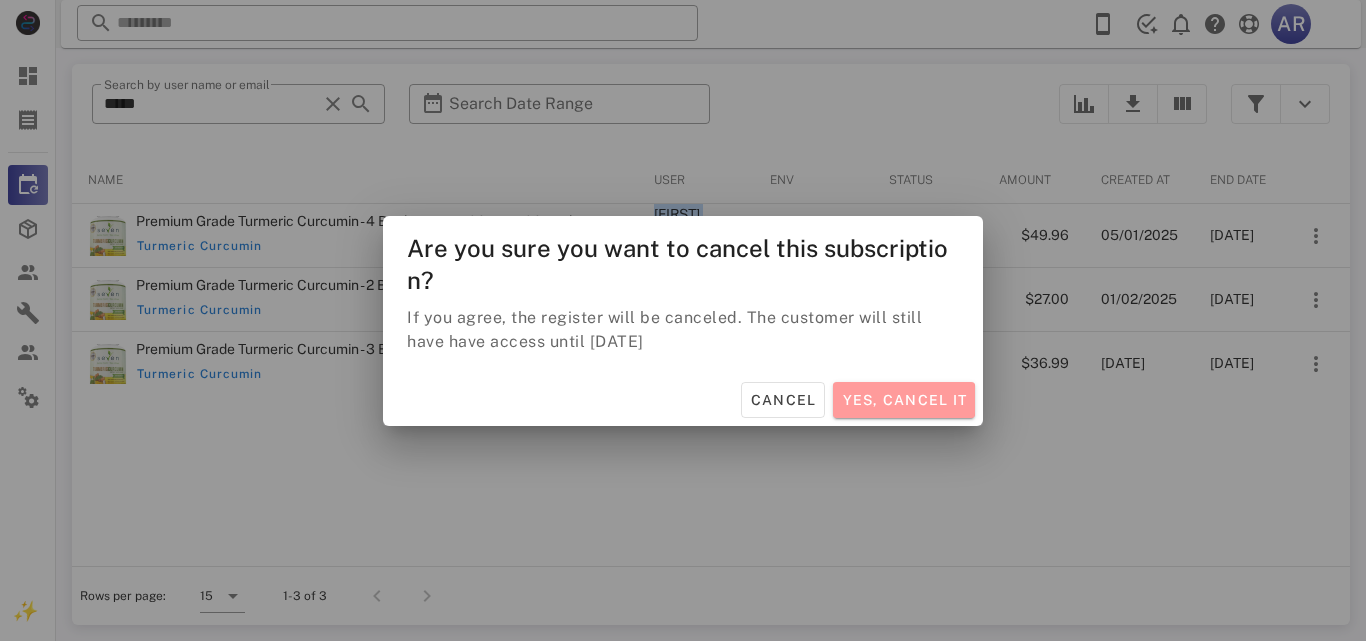 click on "Yes, cancel it" at bounding box center [904, 400] 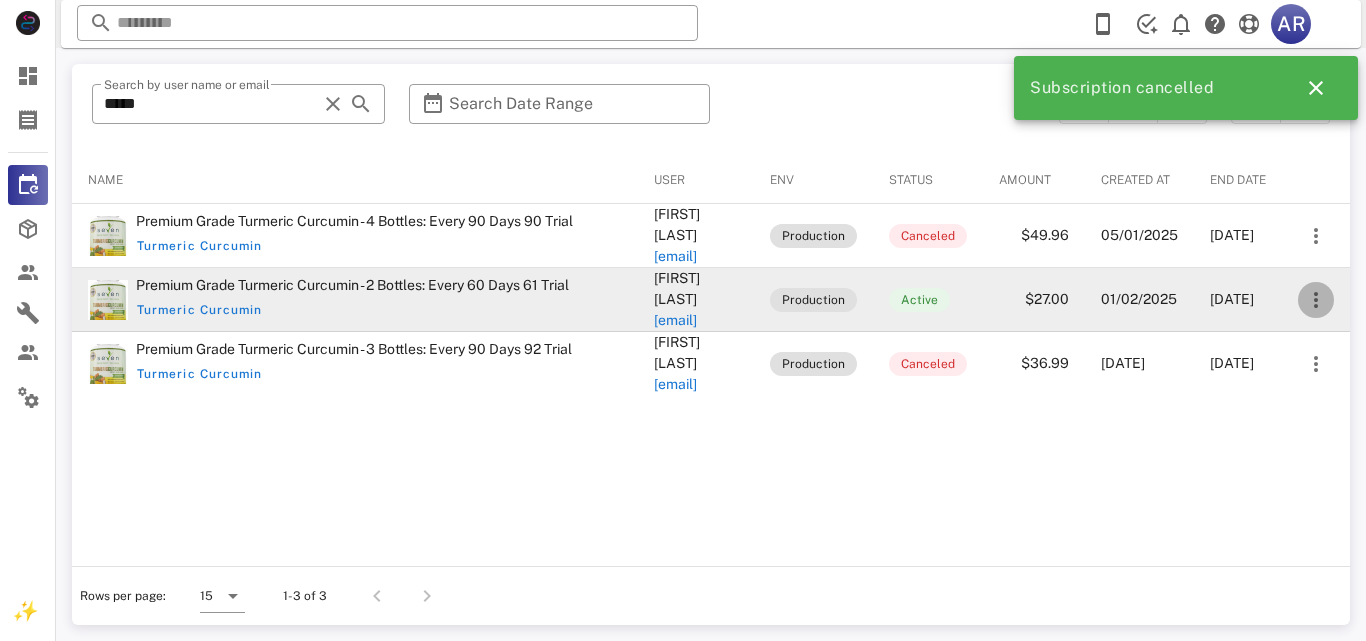 click at bounding box center [1316, 300] 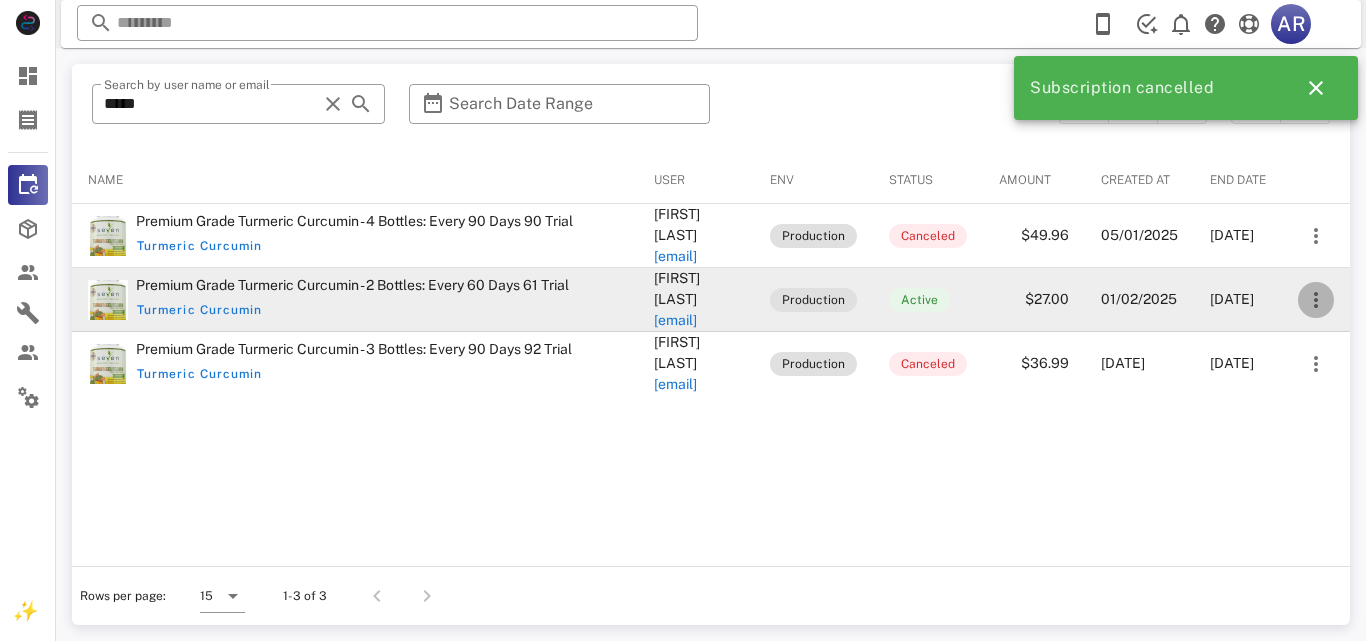 click at bounding box center [1316, 300] 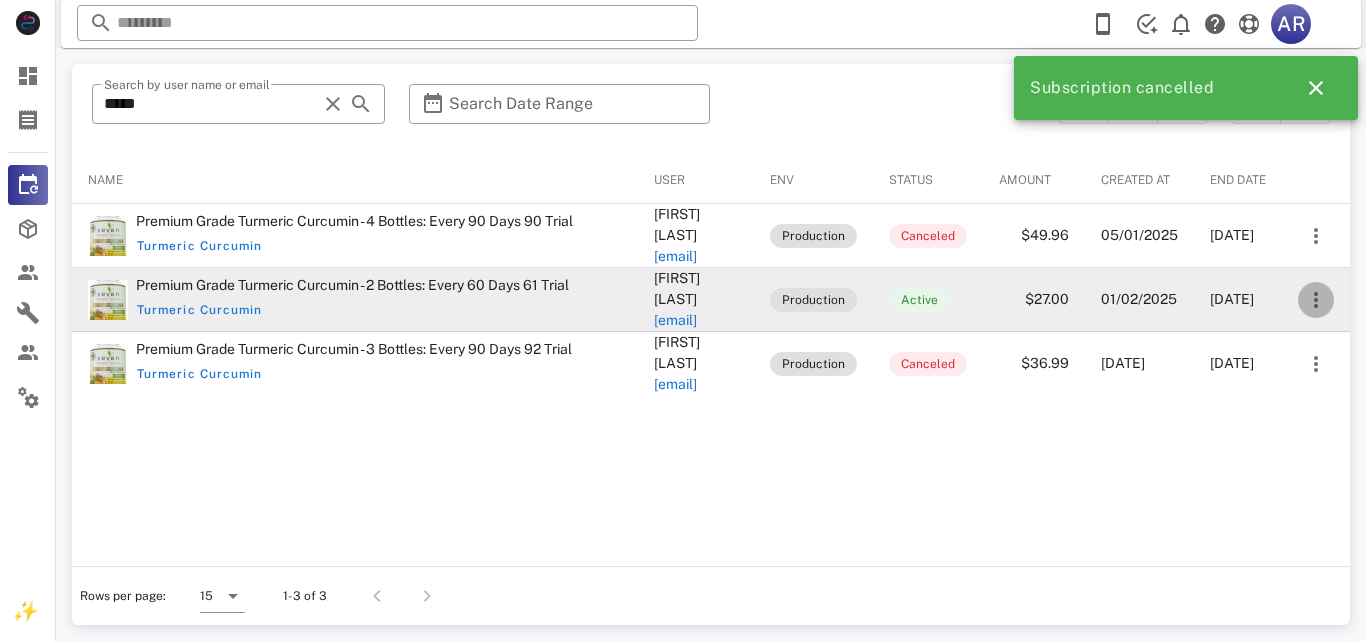 click at bounding box center (1316, 300) 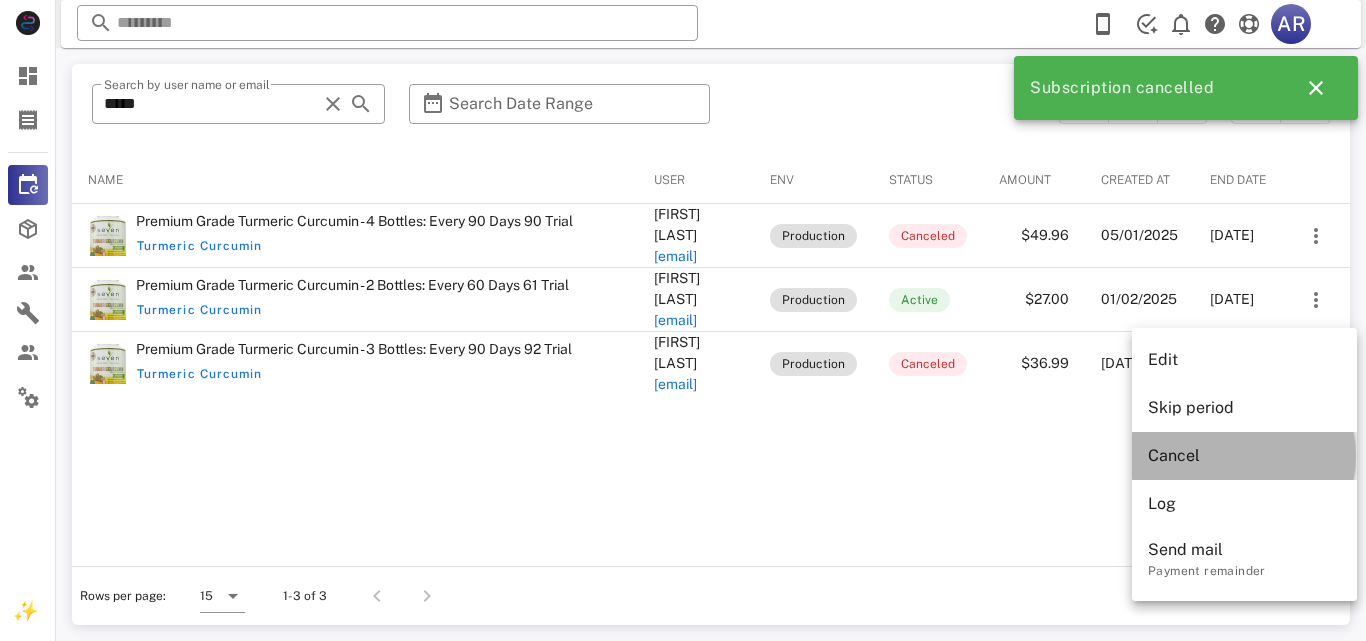 click on "Cancel" at bounding box center [1244, 455] 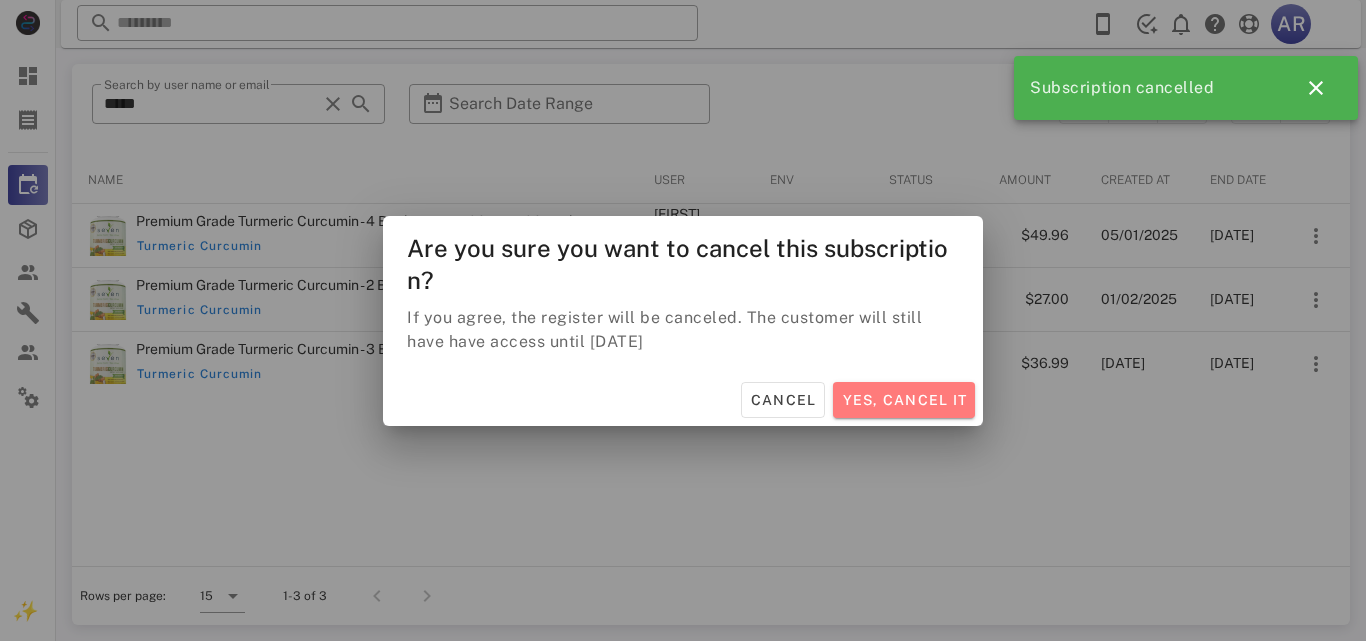 click on "Yes, cancel it" at bounding box center (904, 400) 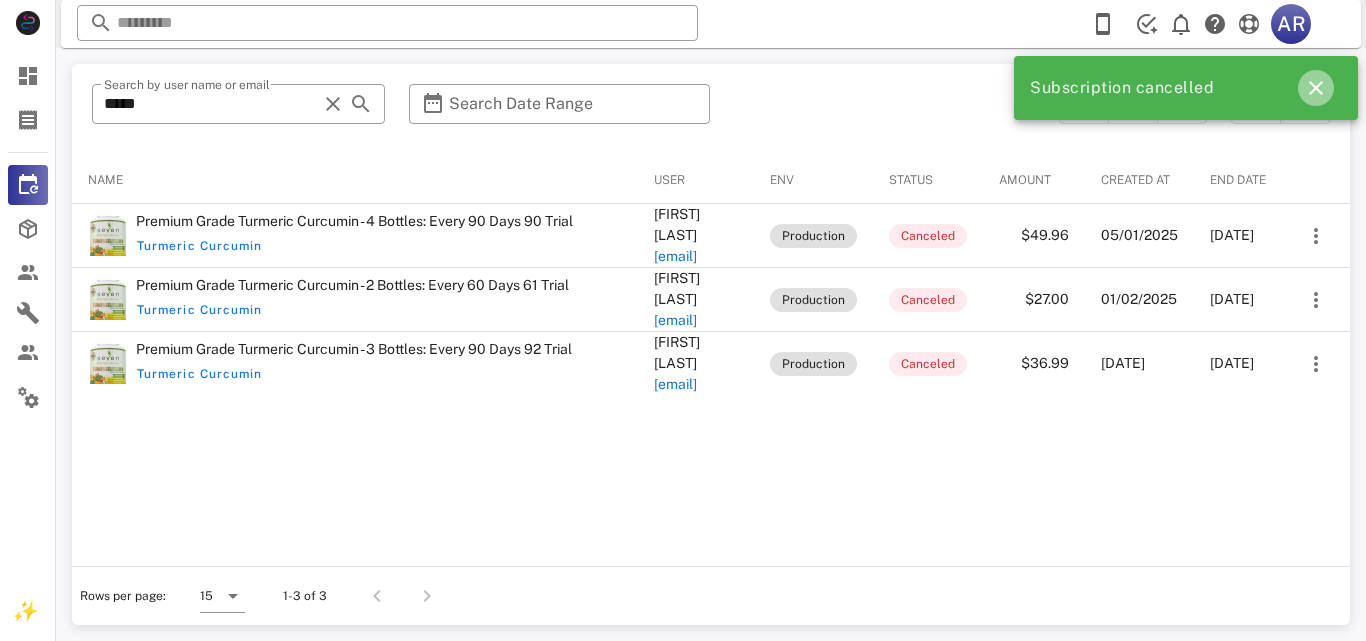 click at bounding box center [1316, 88] 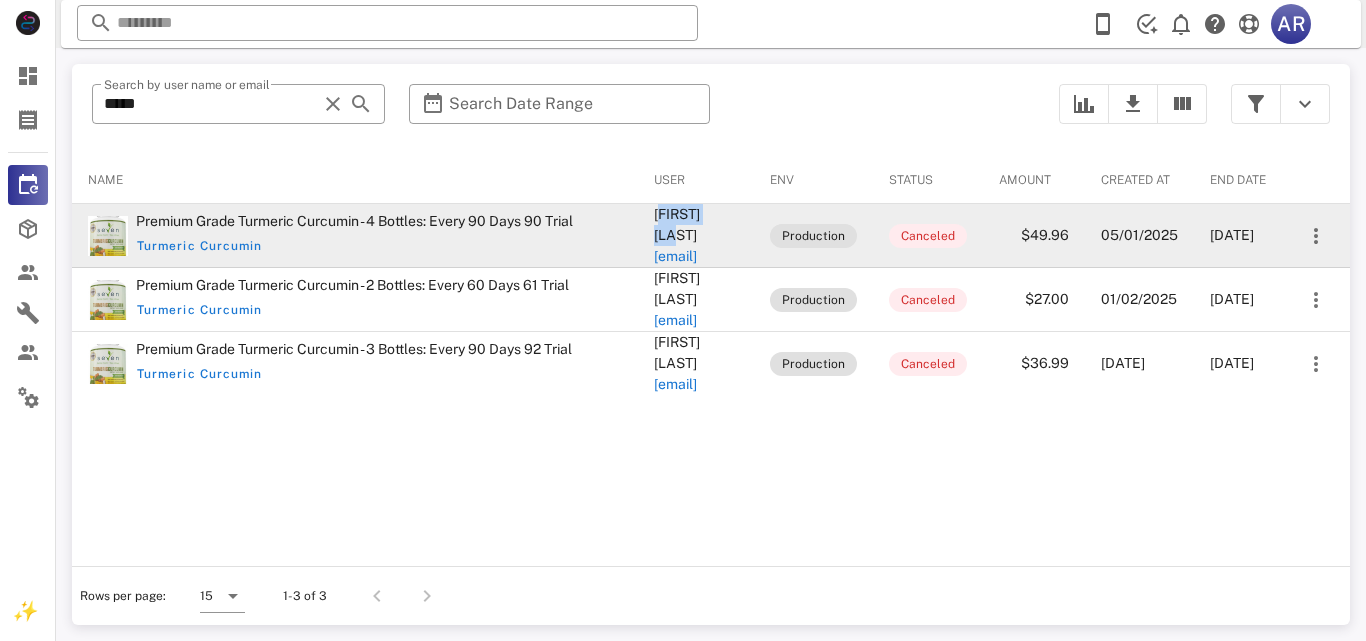 drag, startPoint x: 573, startPoint y: 225, endPoint x: 665, endPoint y: 218, distance: 92.26592 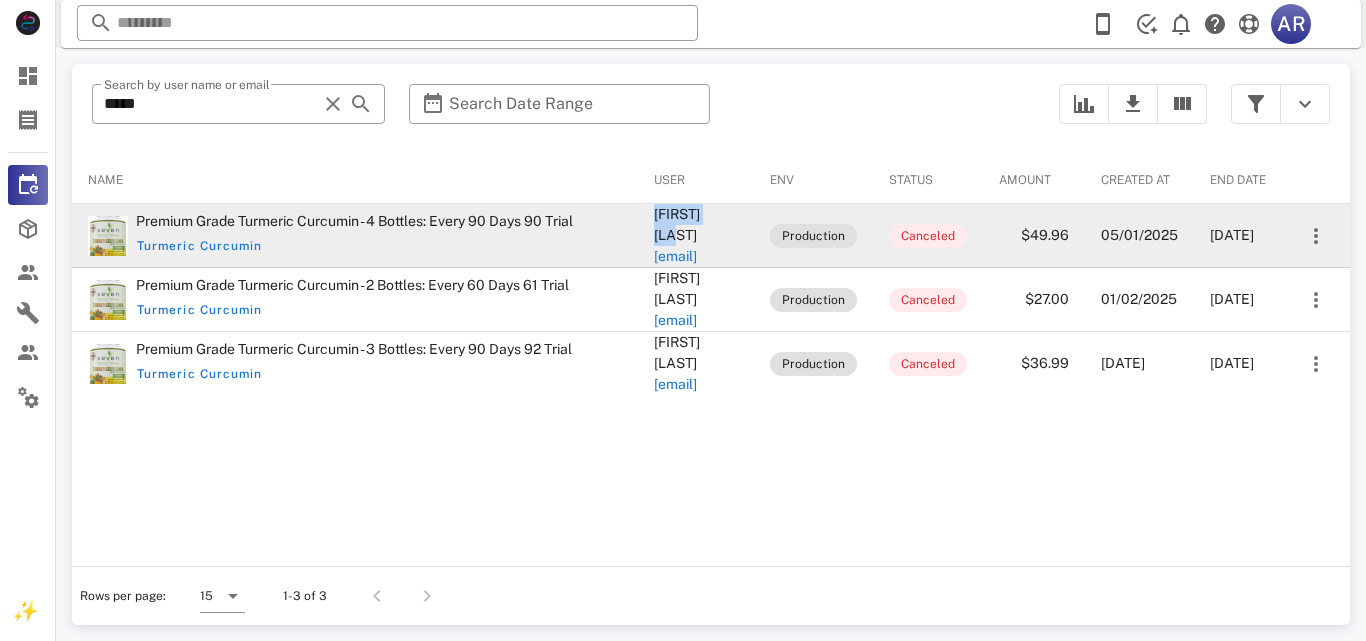 drag, startPoint x: 566, startPoint y: 228, endPoint x: 666, endPoint y: 229, distance: 100.005 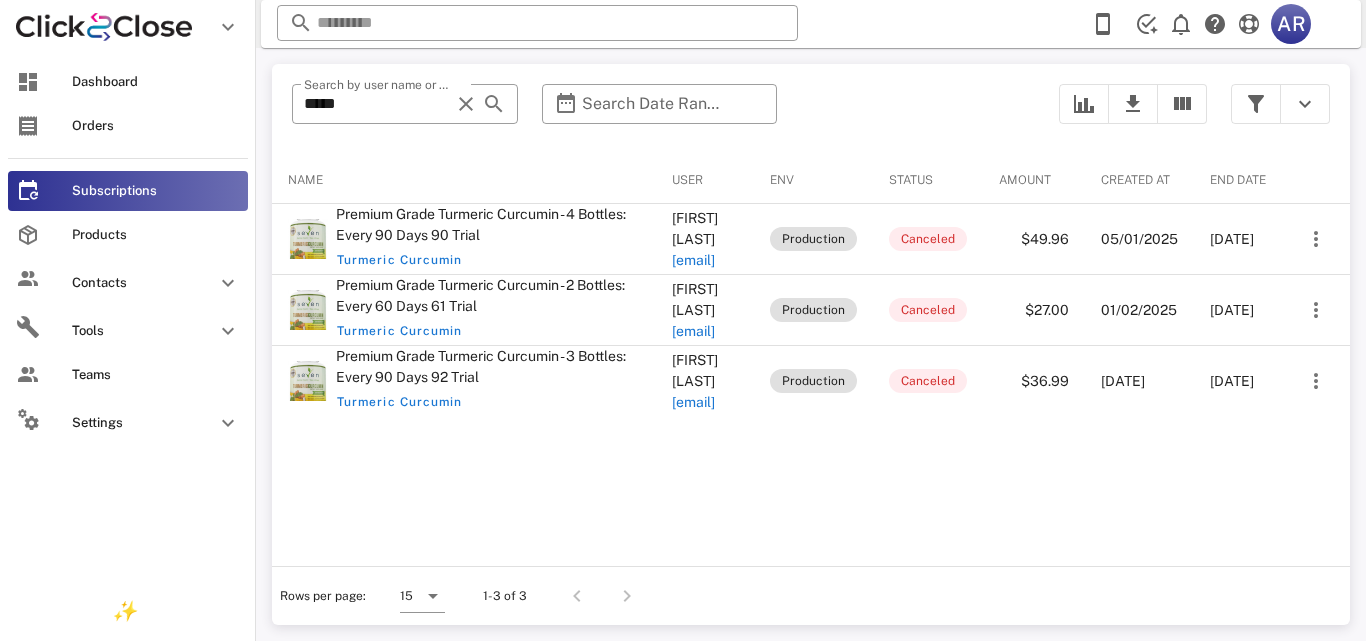 click at bounding box center (28, 126) 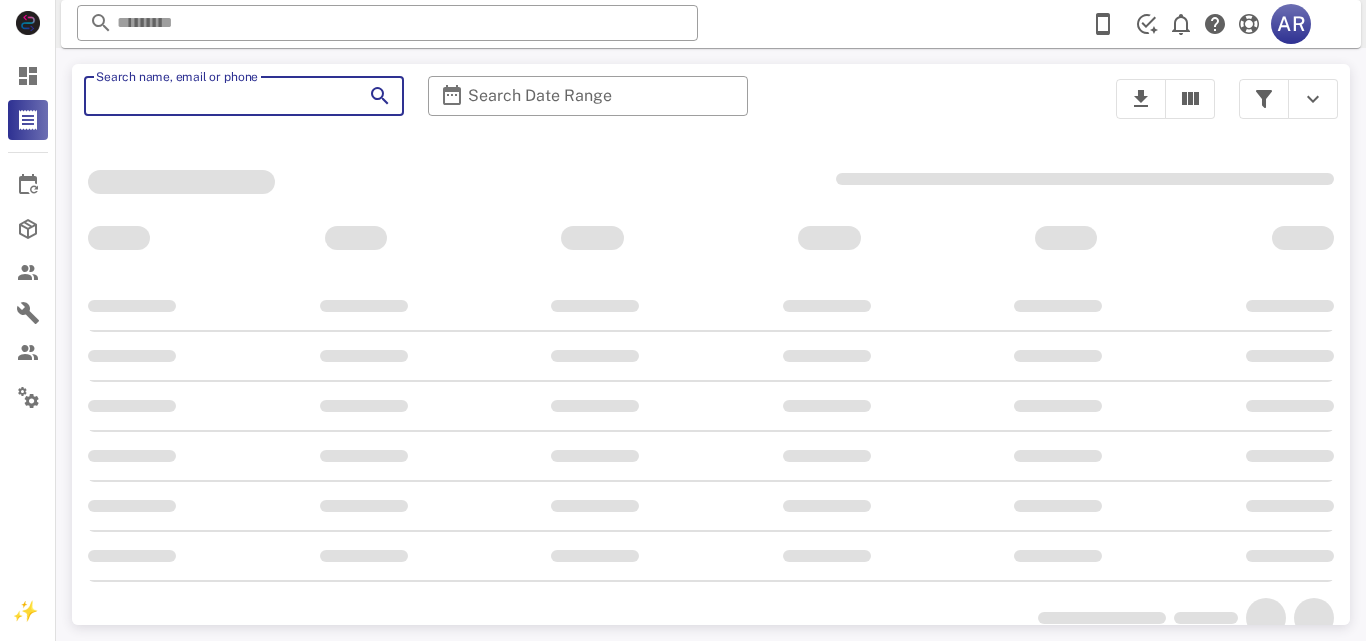 click on "Search name, email or phone" at bounding box center (216, 96) 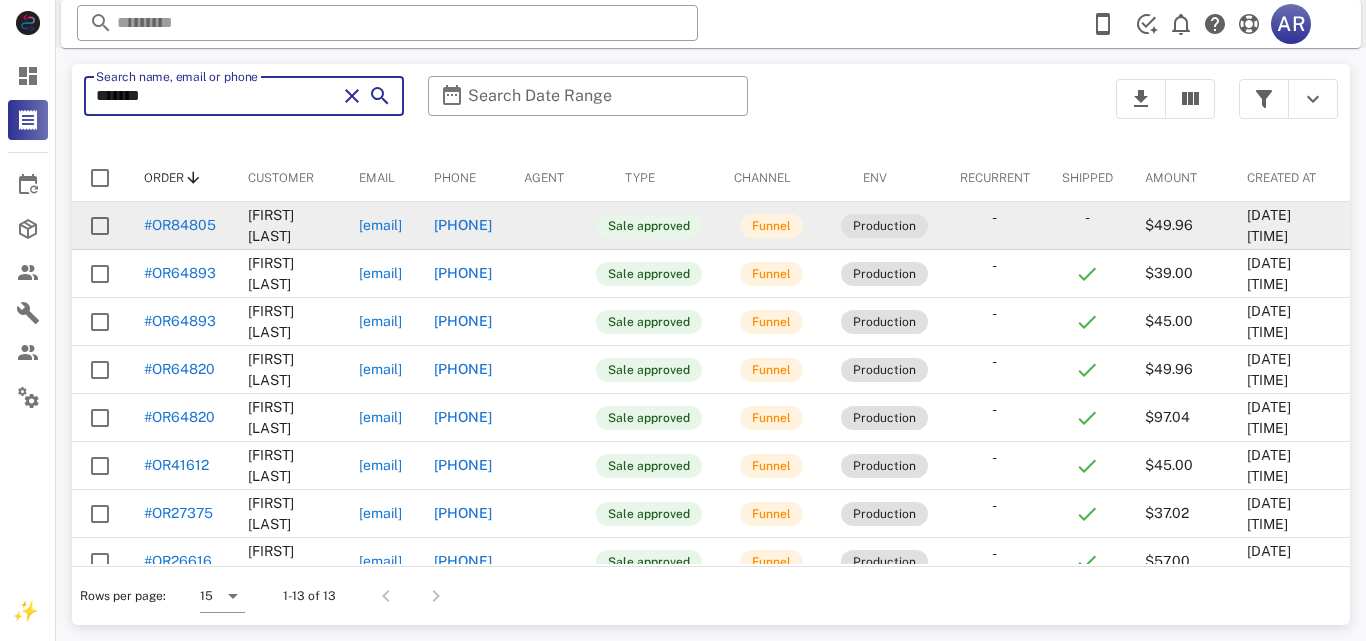 type on "*******" 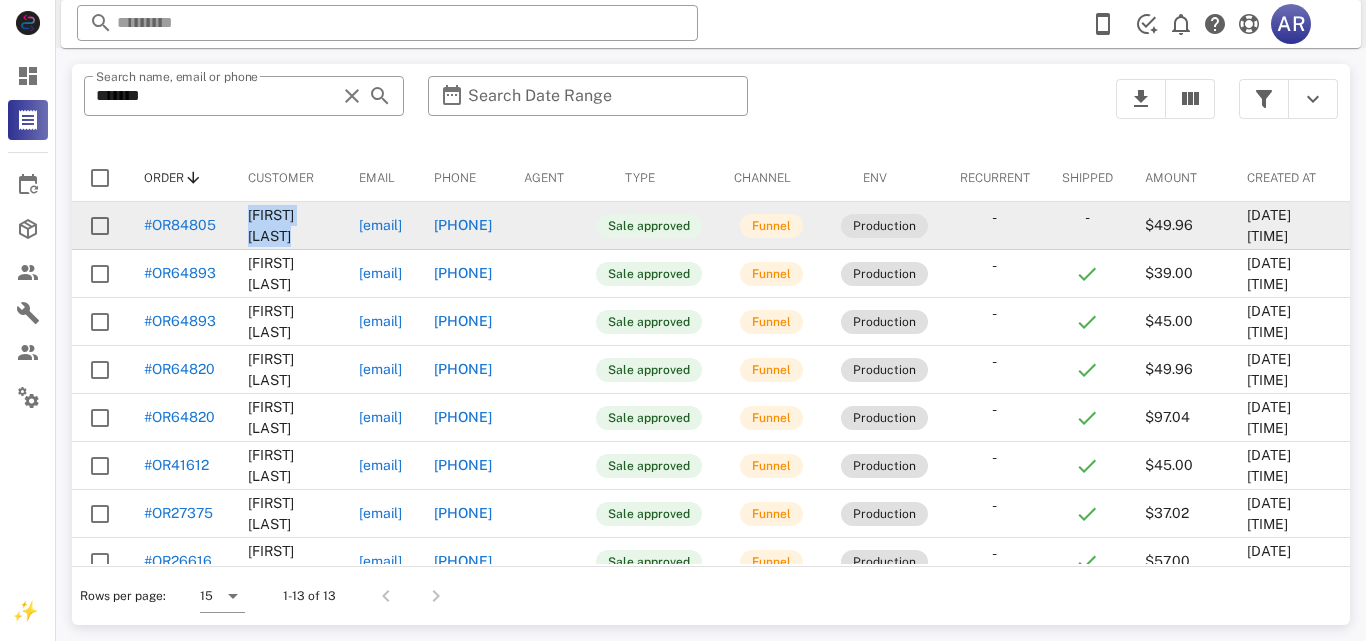 drag, startPoint x: 249, startPoint y: 213, endPoint x: 322, endPoint y: 230, distance: 74.953316 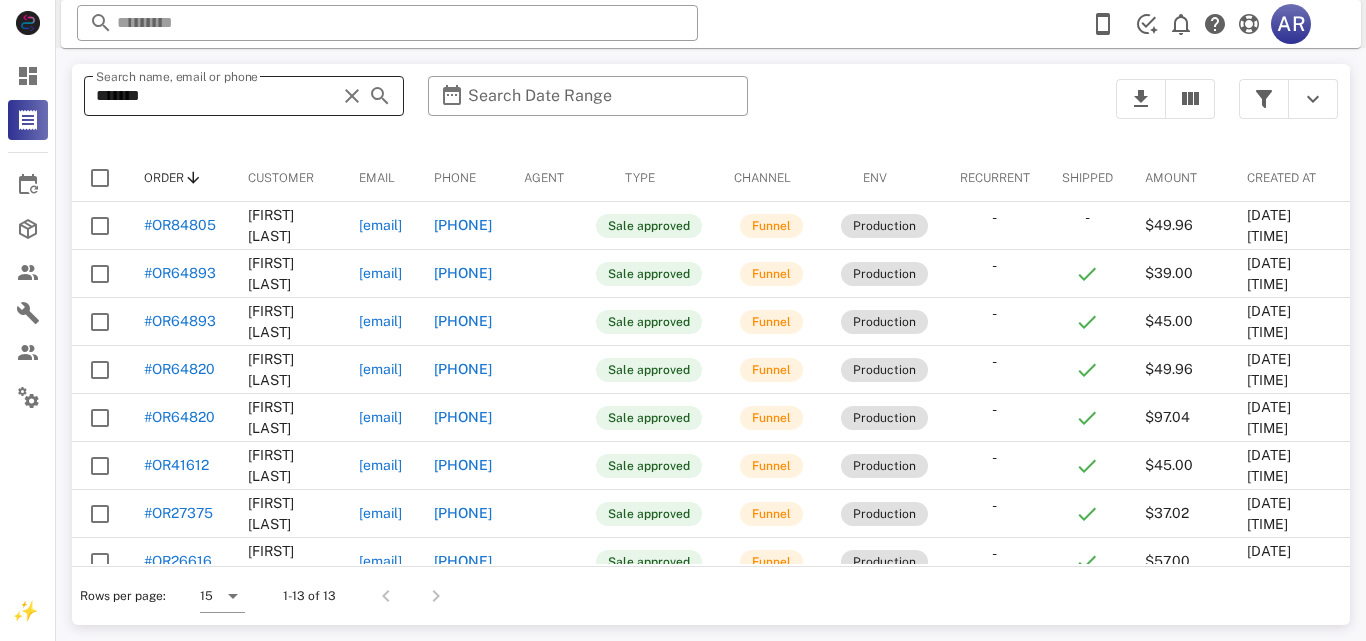 click on "*******" at bounding box center [216, 96] 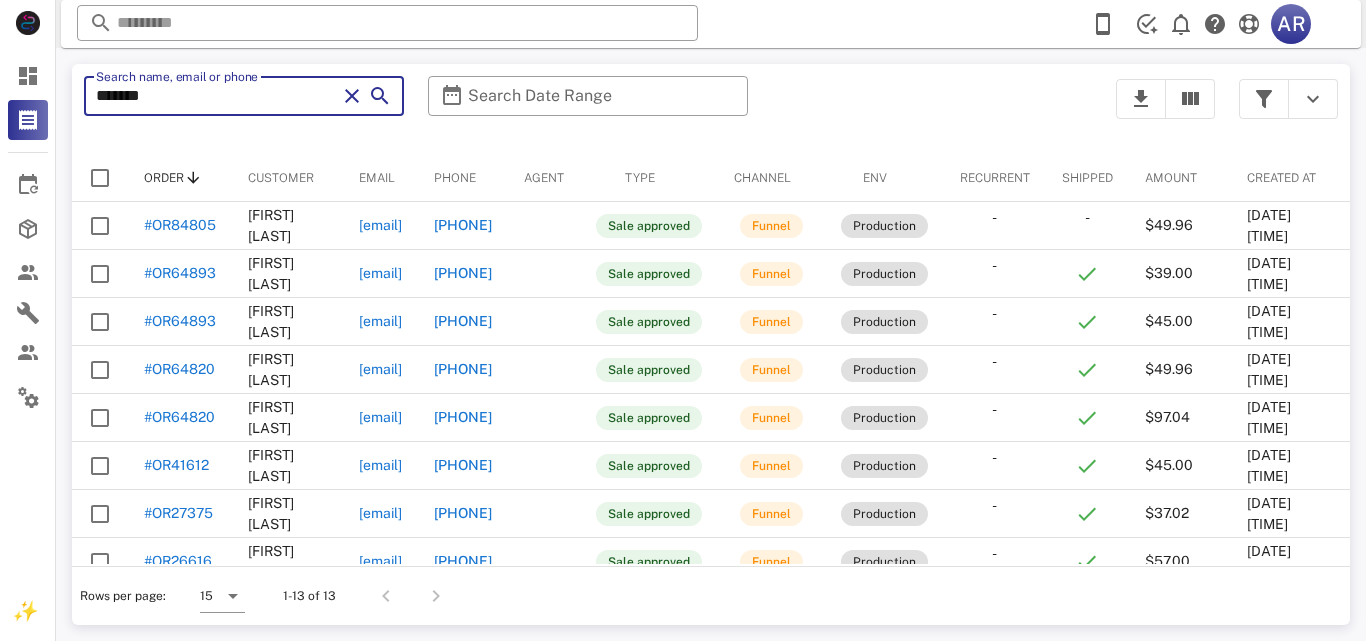 click on "*******" at bounding box center [216, 96] 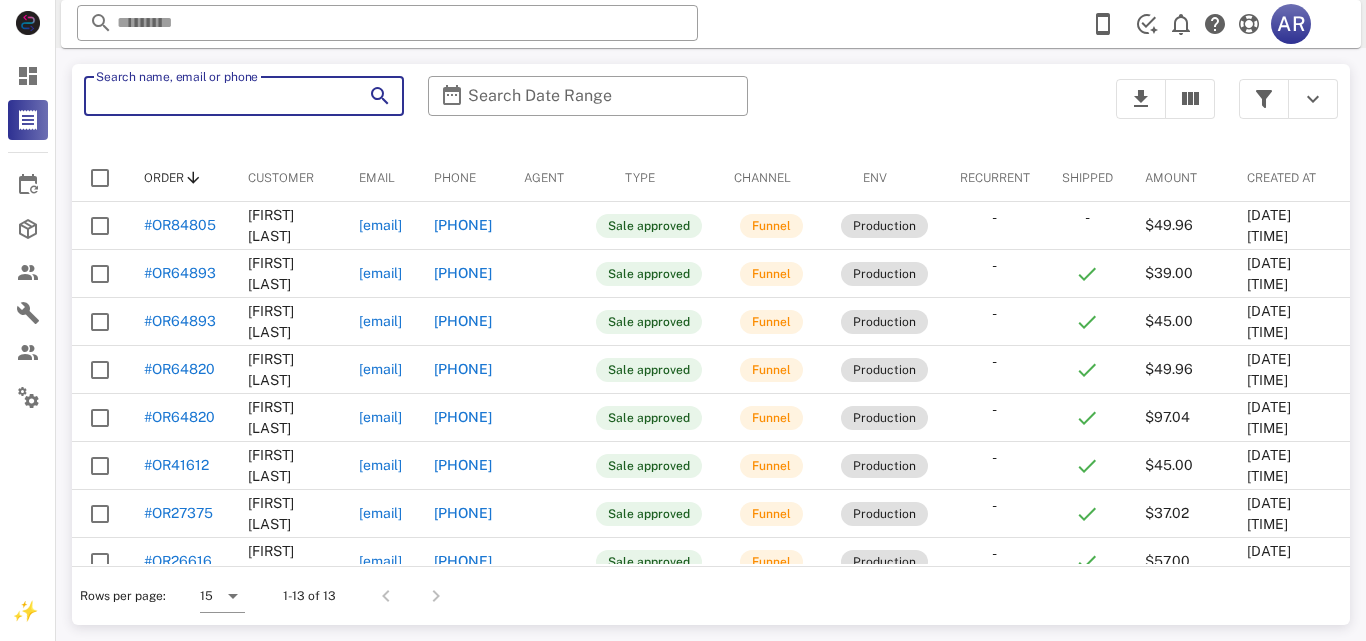 paste on "**********" 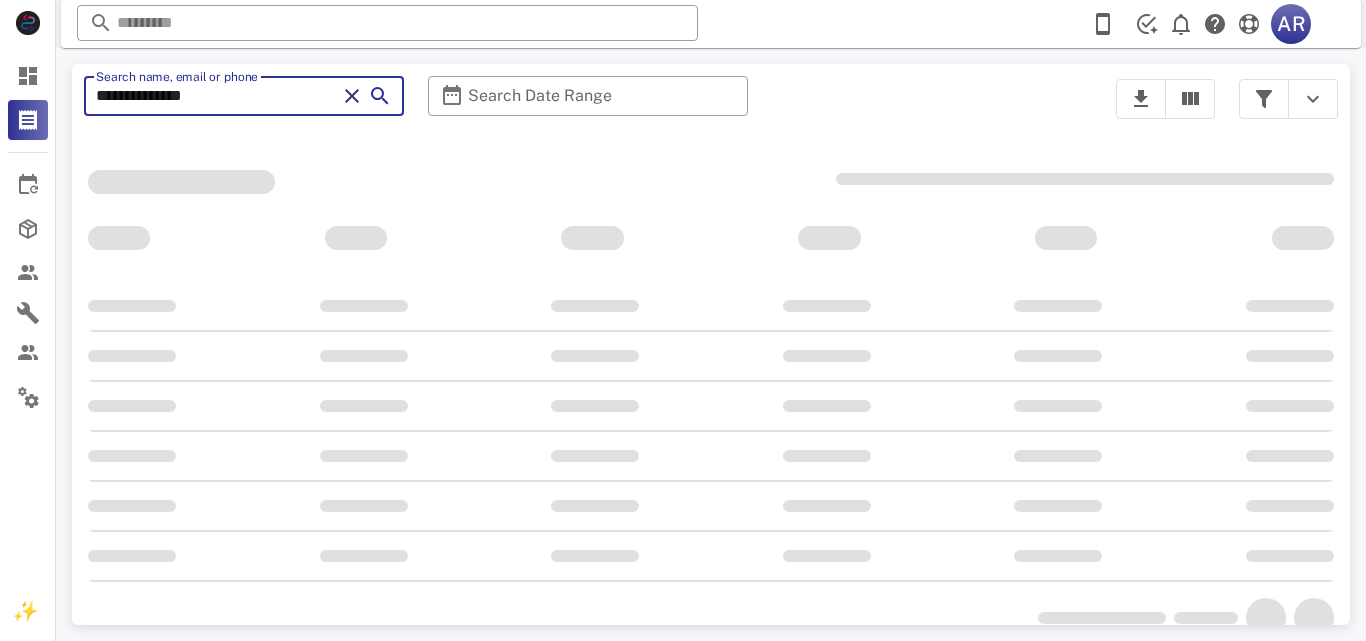 type on "**********" 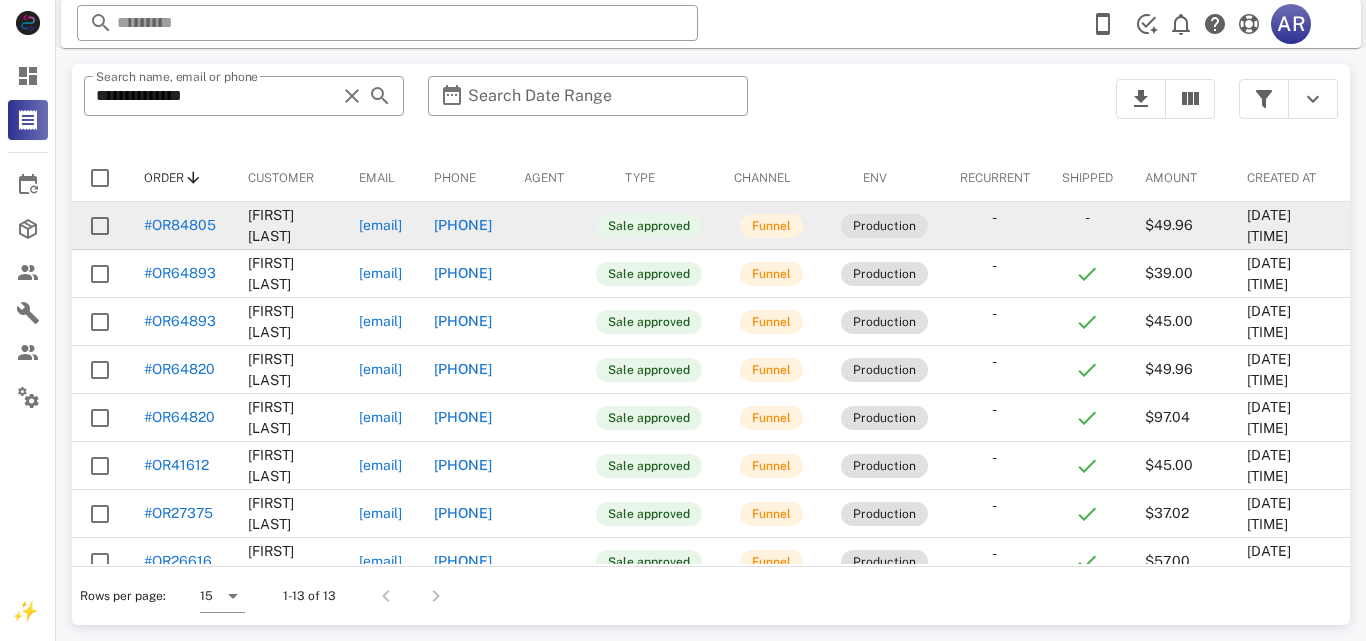 click on "[EMAIL]" at bounding box center [380, 225] 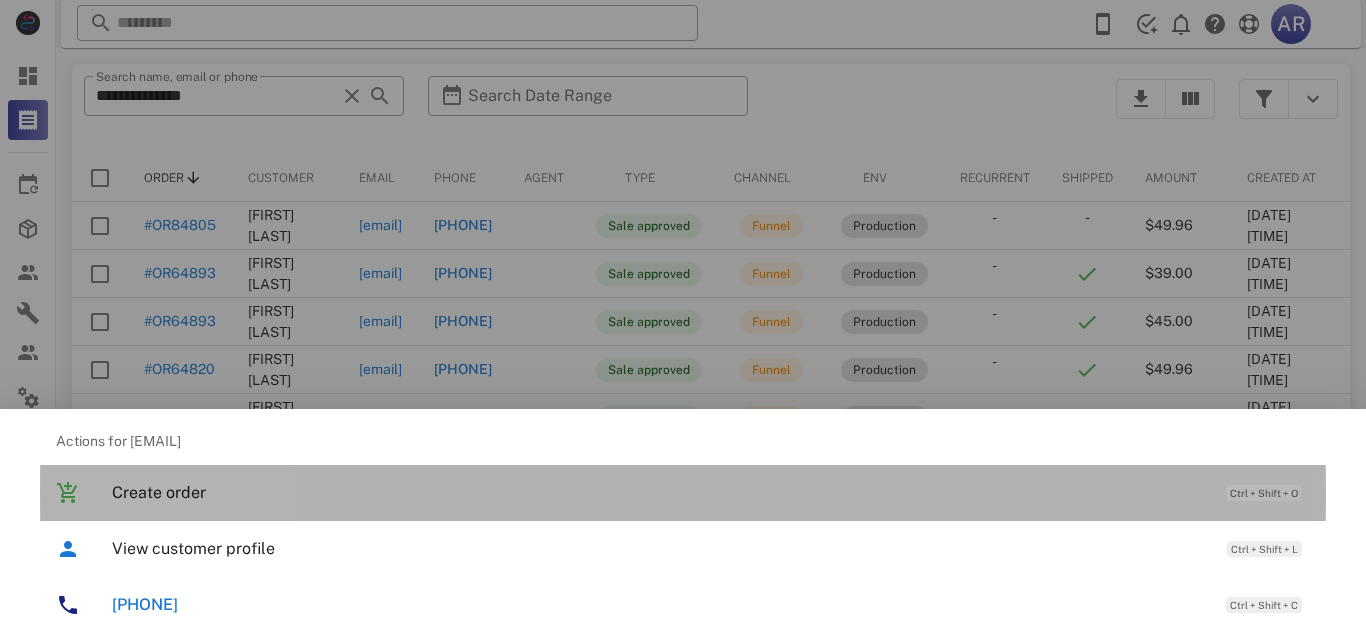 click on "Create order Ctrl + Shift + O" at bounding box center (711, 492) 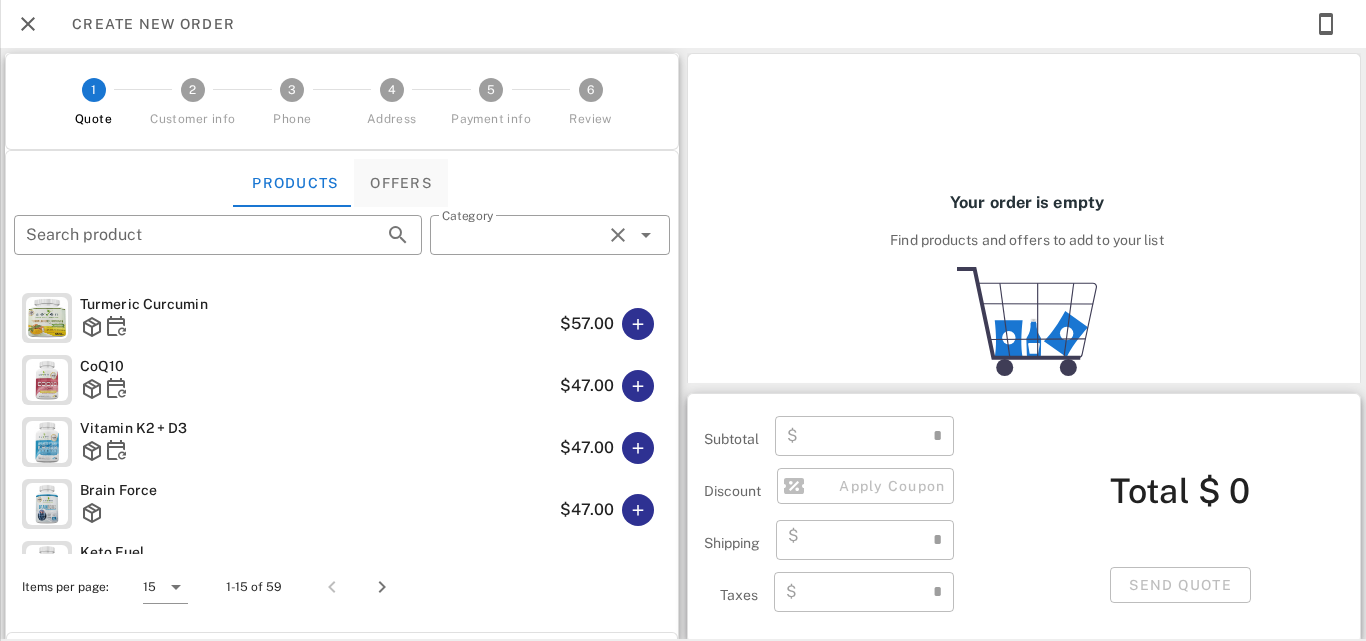type on "**********" 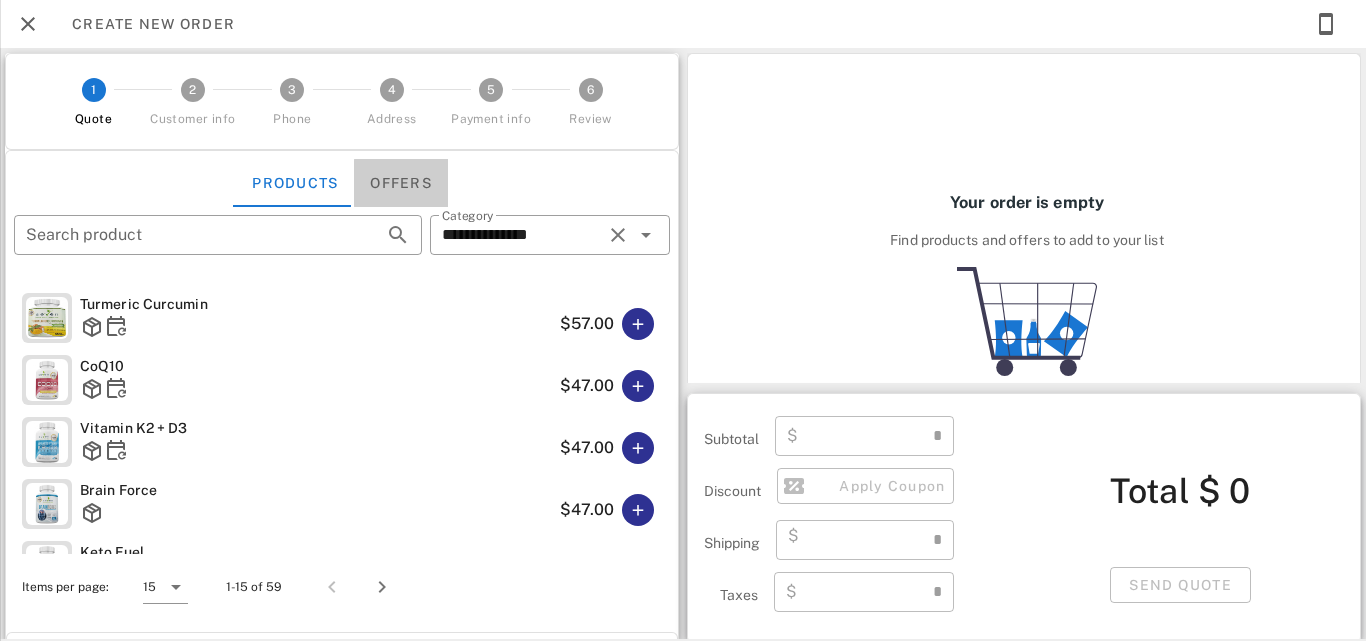 click on "Offers" at bounding box center [401, 183] 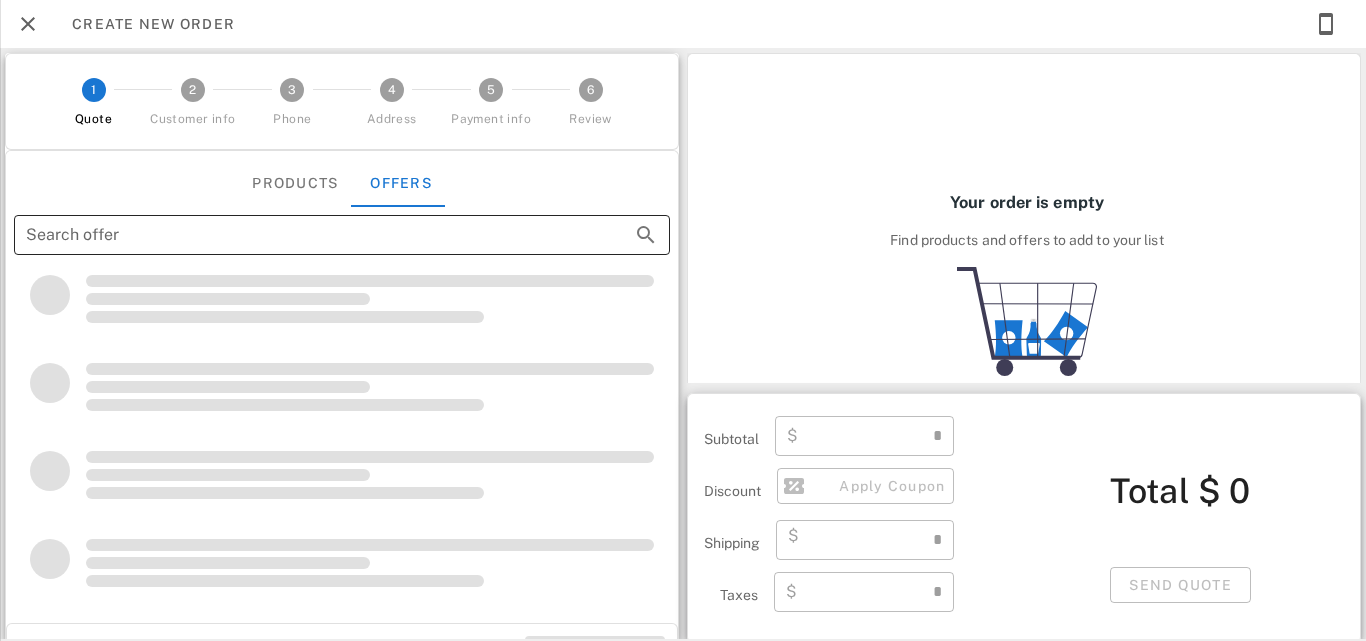 click on "Search offer" at bounding box center (314, 235) 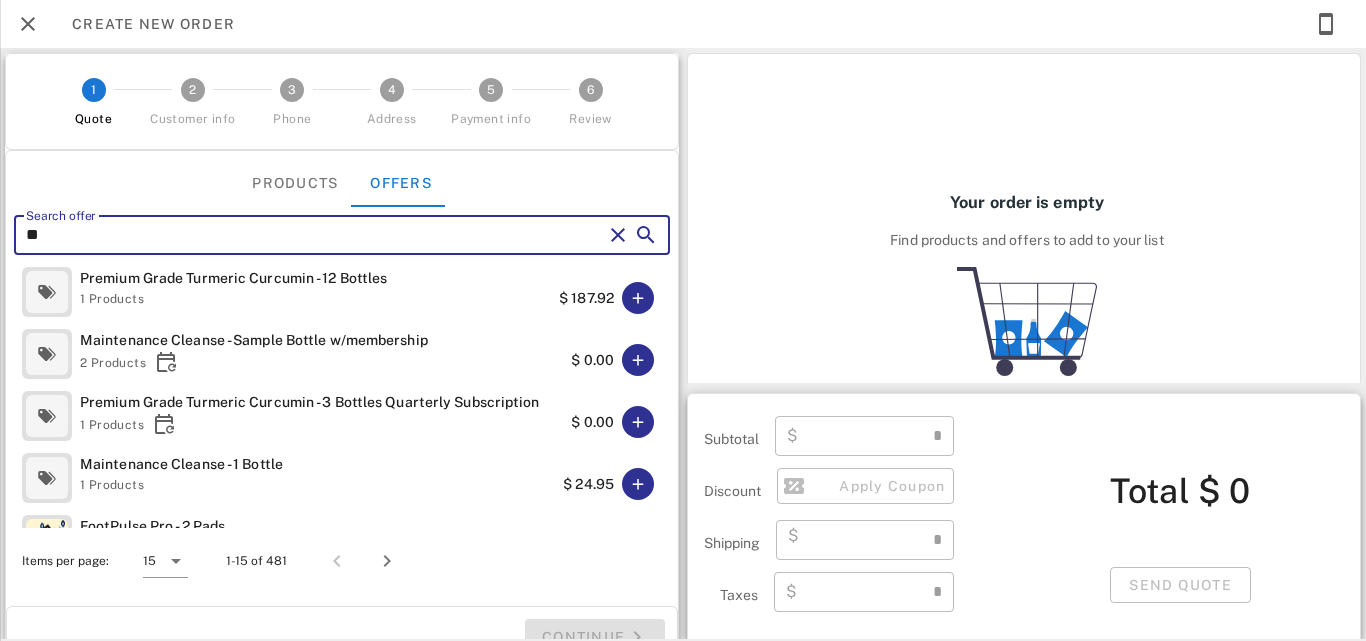 type on "***" 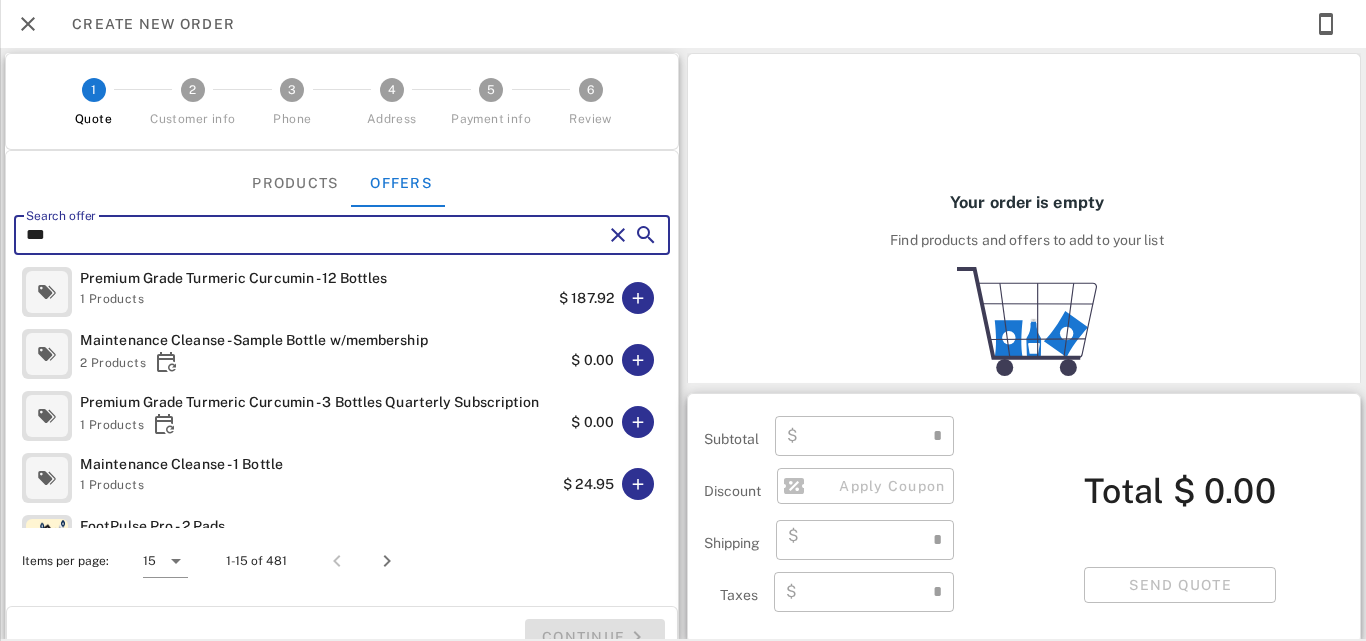 type on "****" 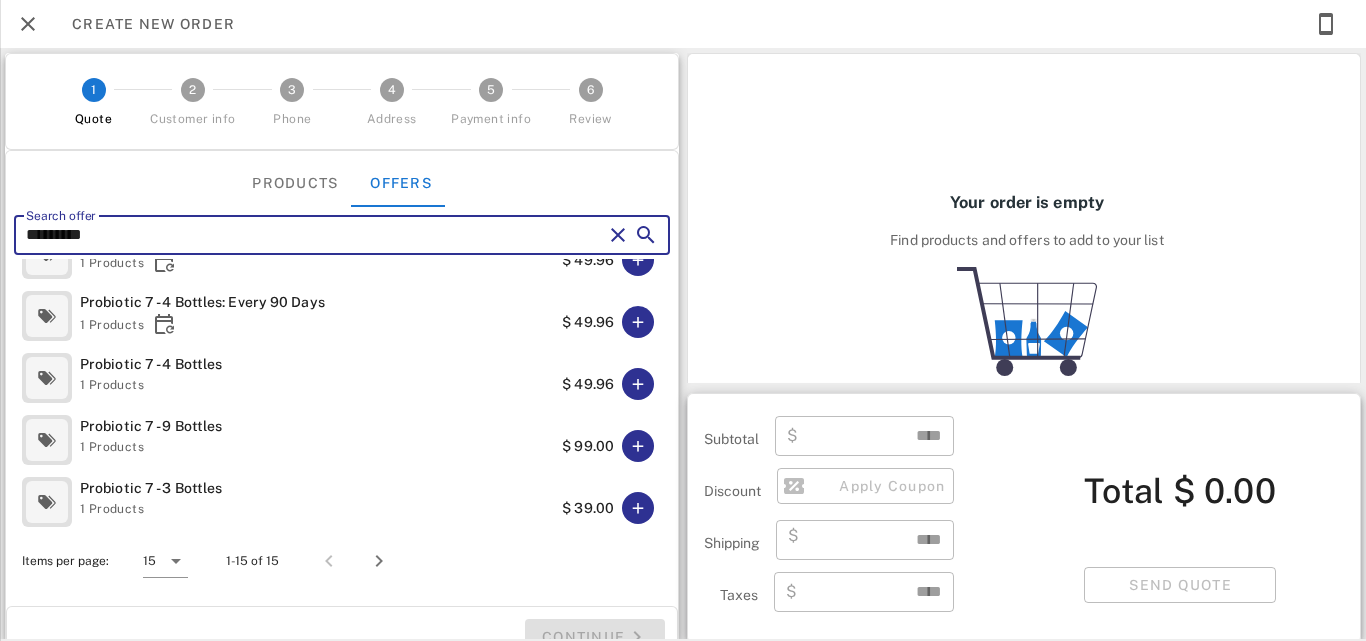 scroll, scrollTop: 290, scrollLeft: 0, axis: vertical 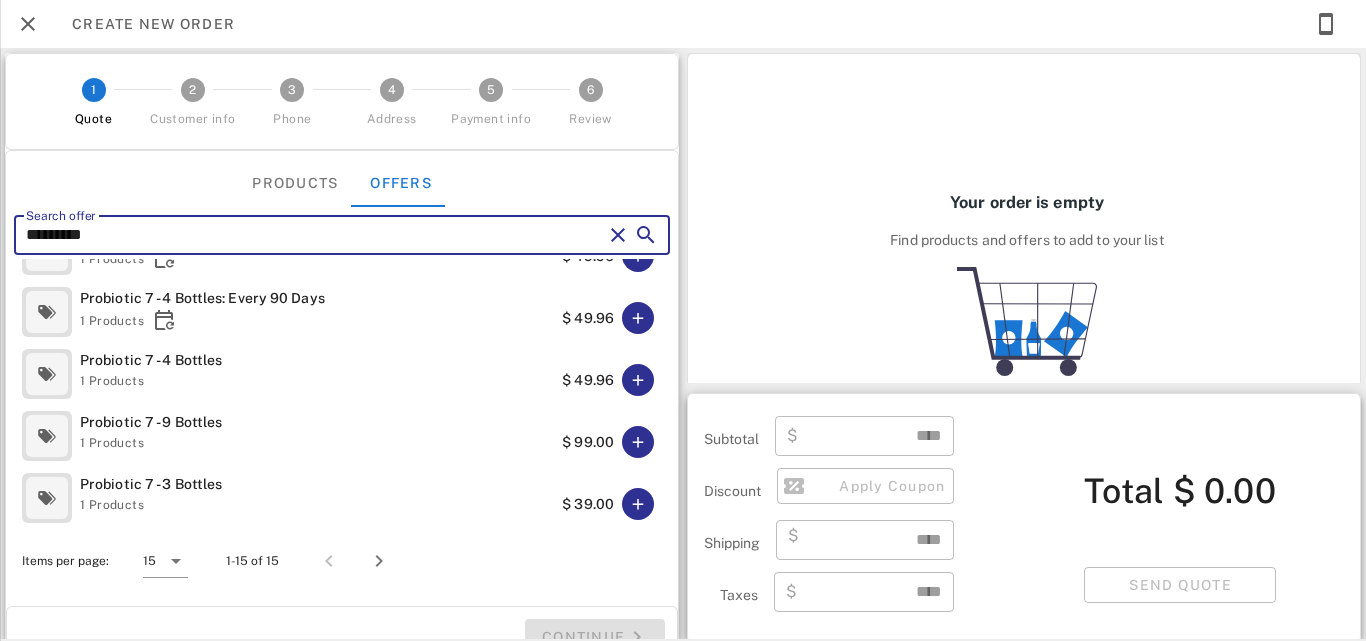 type on "*********" 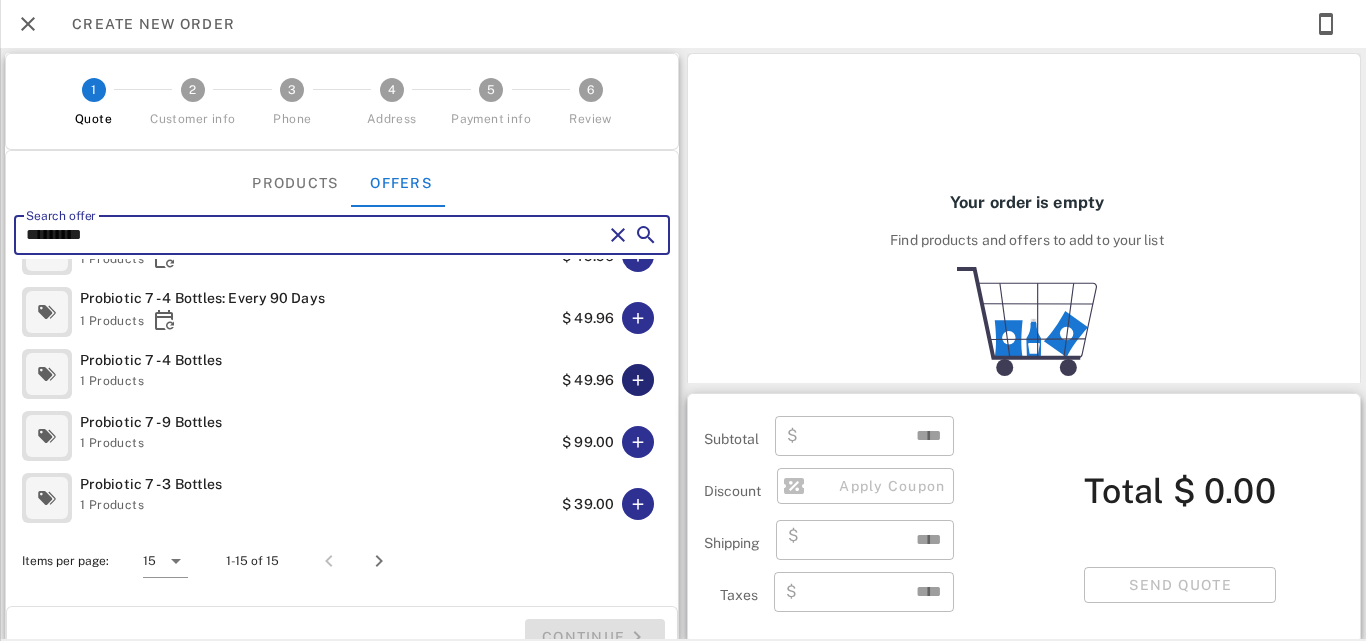 click at bounding box center (638, 380) 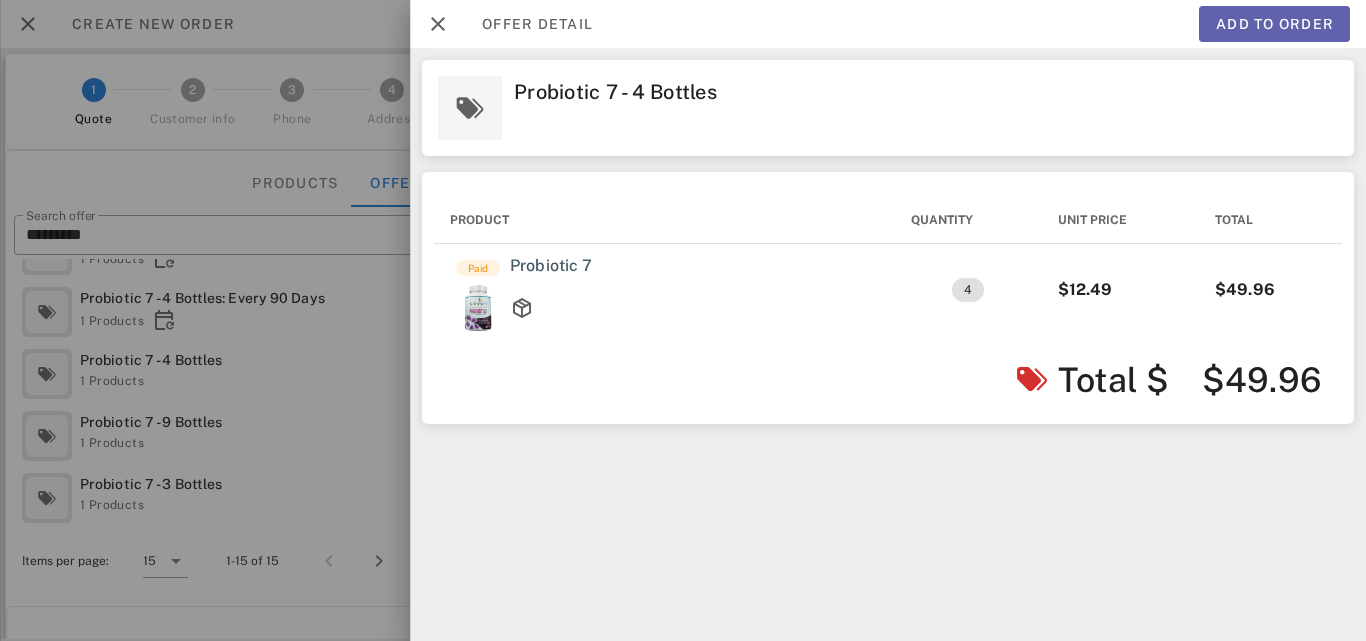 click on "Add to order" at bounding box center (1274, 24) 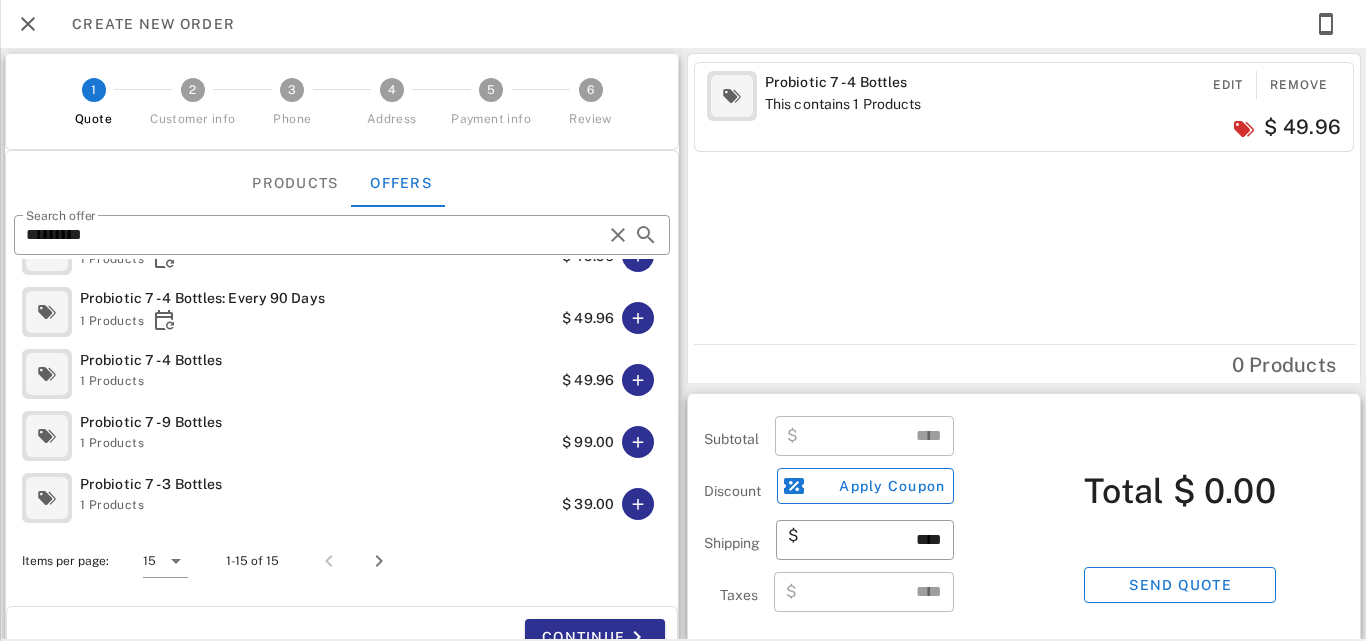 type on "*****" 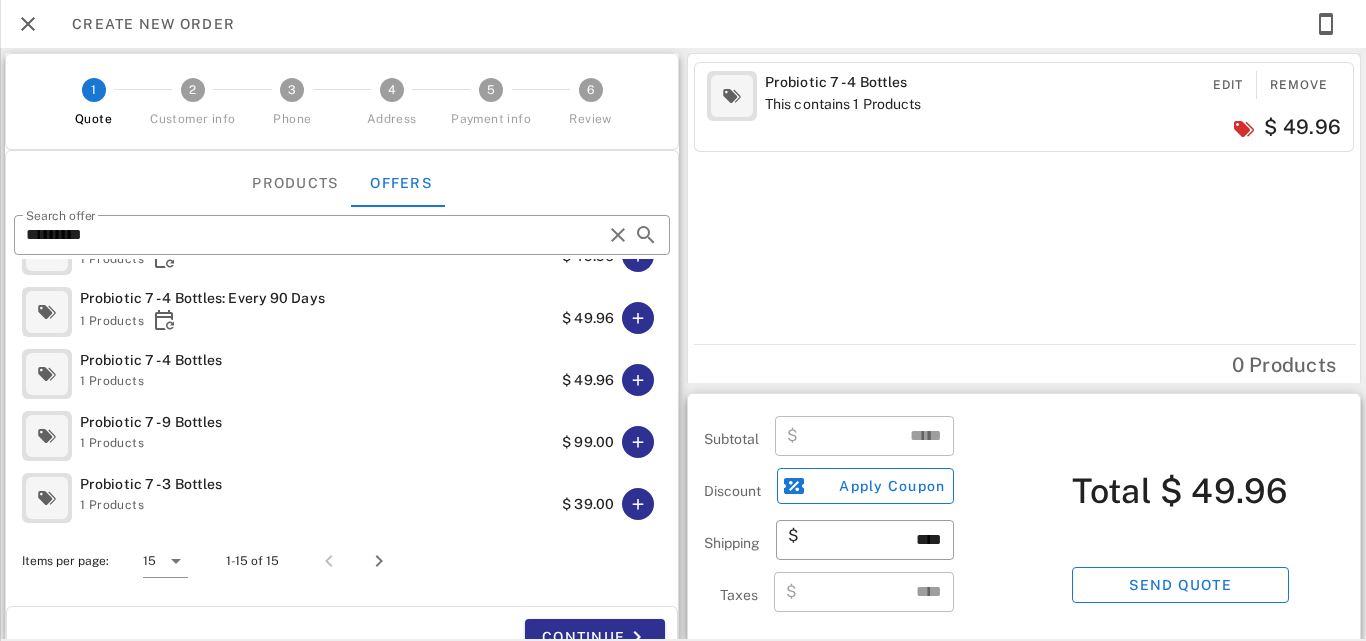 scroll, scrollTop: 8, scrollLeft: 0, axis: vertical 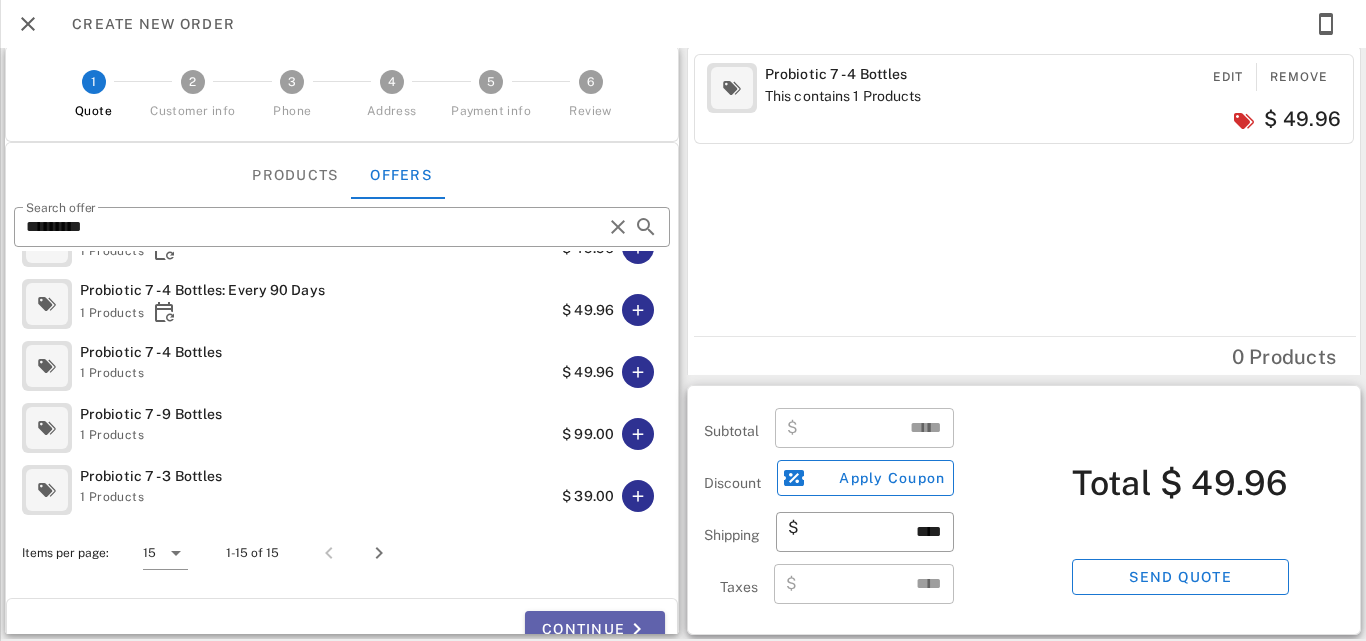 click on "Continue" at bounding box center [595, 629] 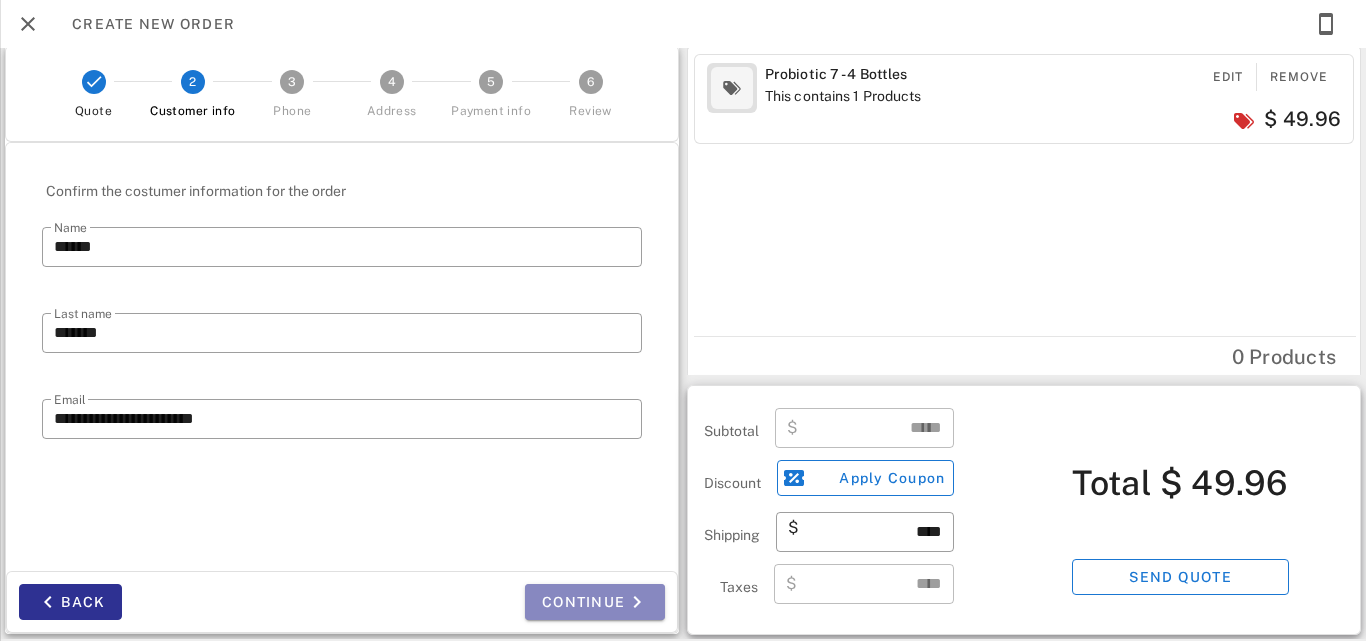 click on "Continue" at bounding box center [595, 602] 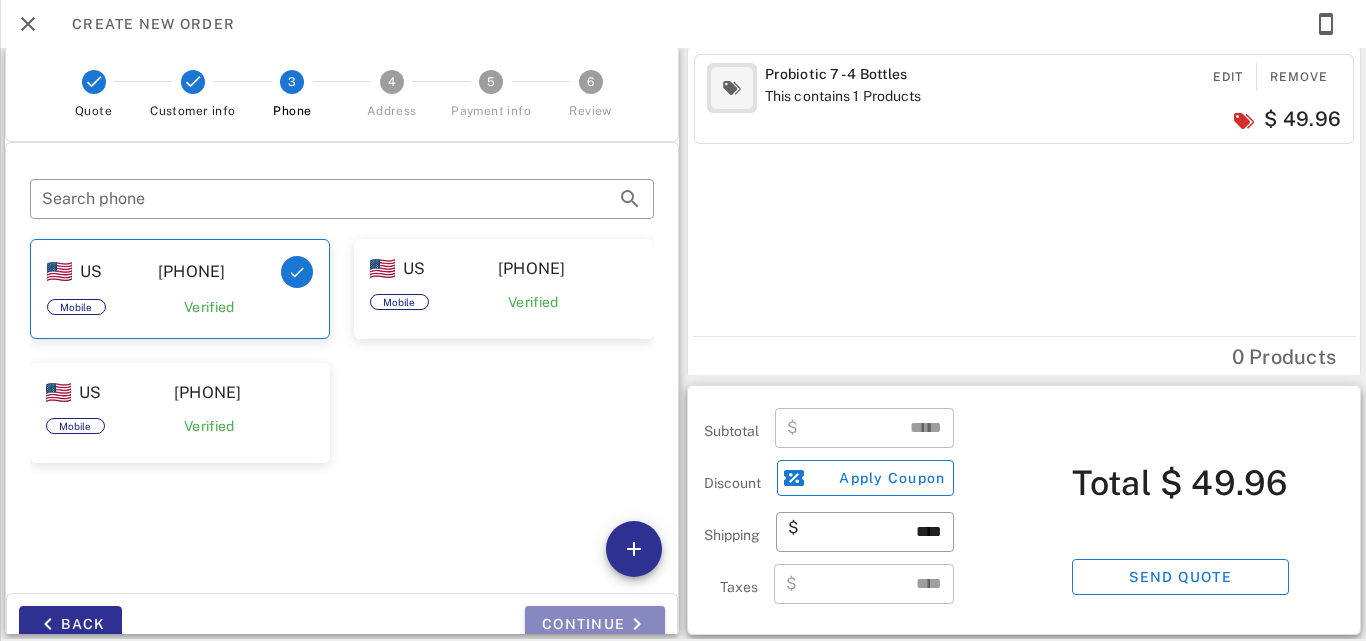 click on "Continue" at bounding box center [595, 624] 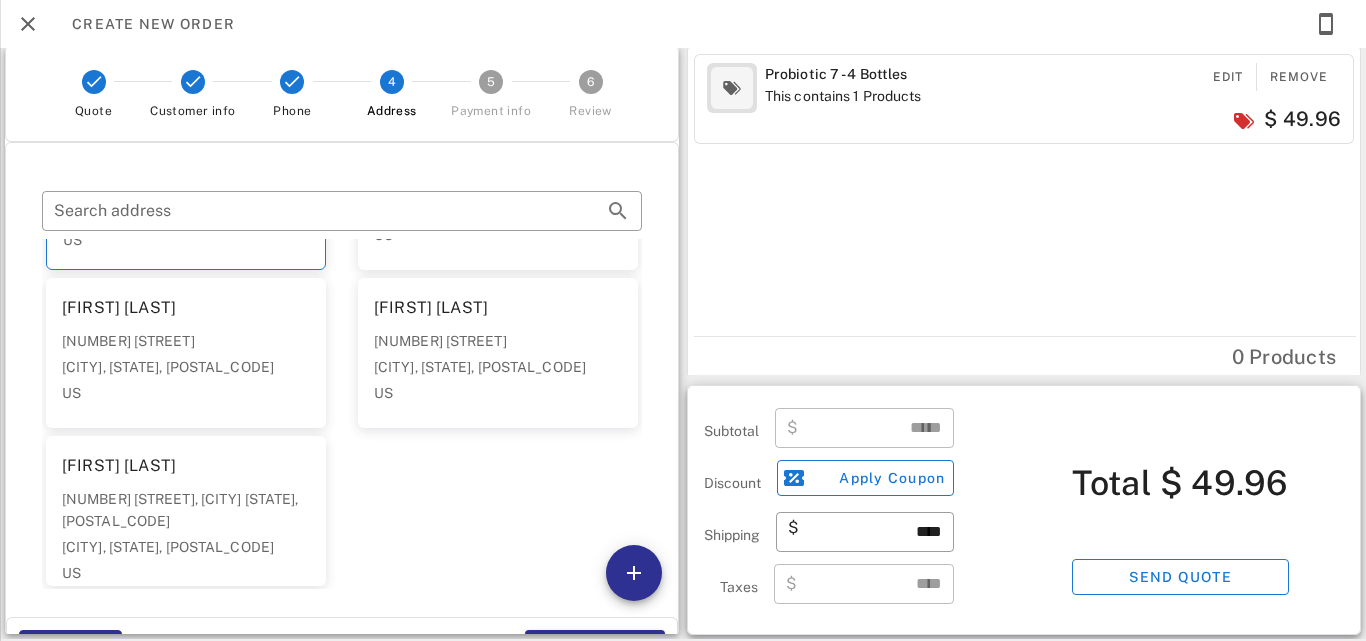 scroll, scrollTop: 138, scrollLeft: 0, axis: vertical 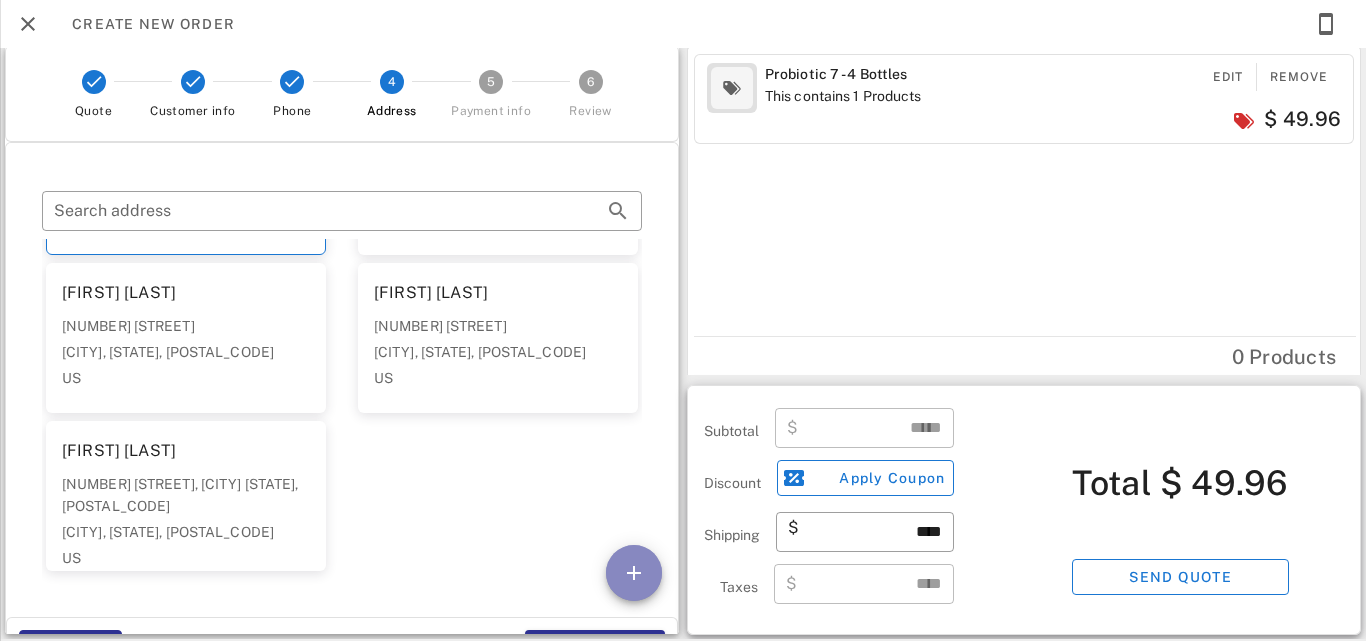 click at bounding box center (634, 573) 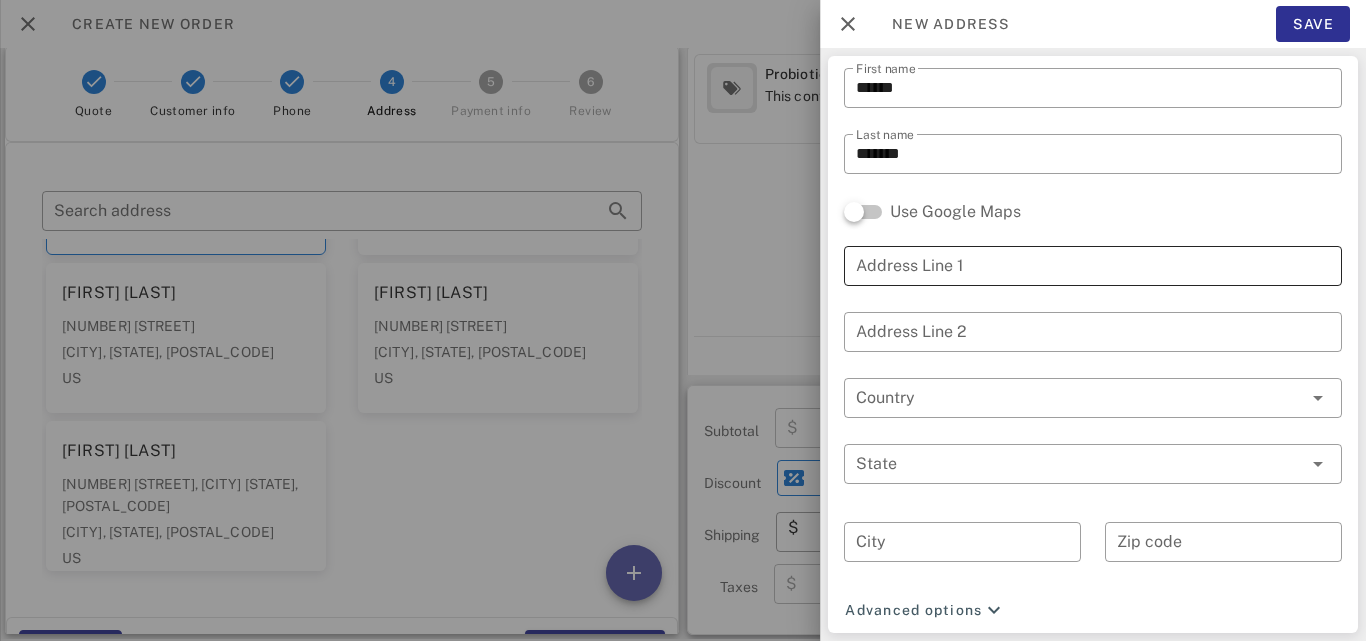 click on "Address Line 1" at bounding box center [1093, 266] 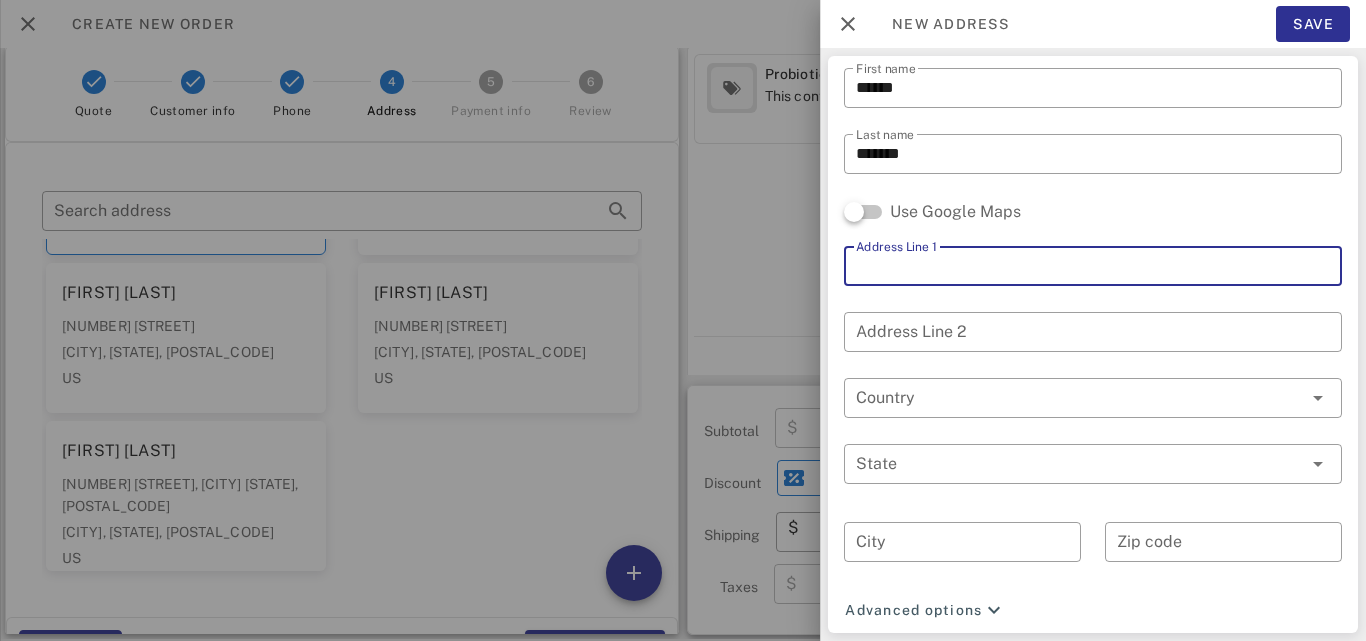 paste on "**********" 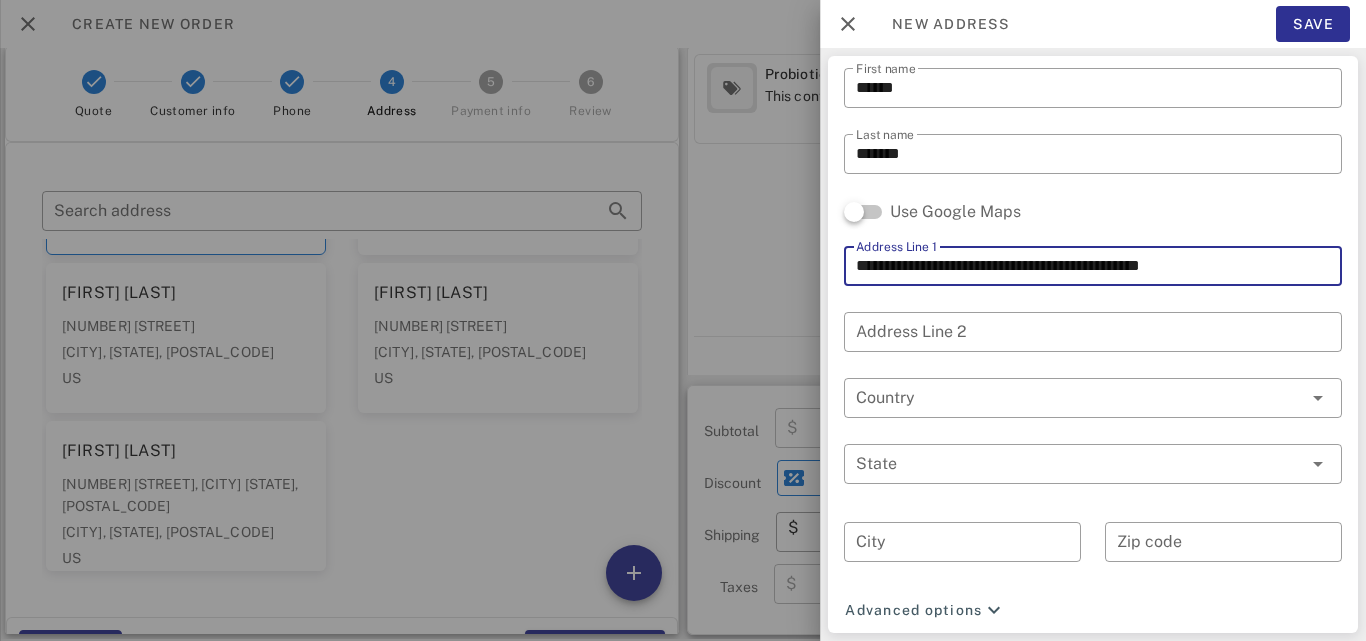 drag, startPoint x: 1181, startPoint y: 259, endPoint x: 1234, endPoint y: 259, distance: 53 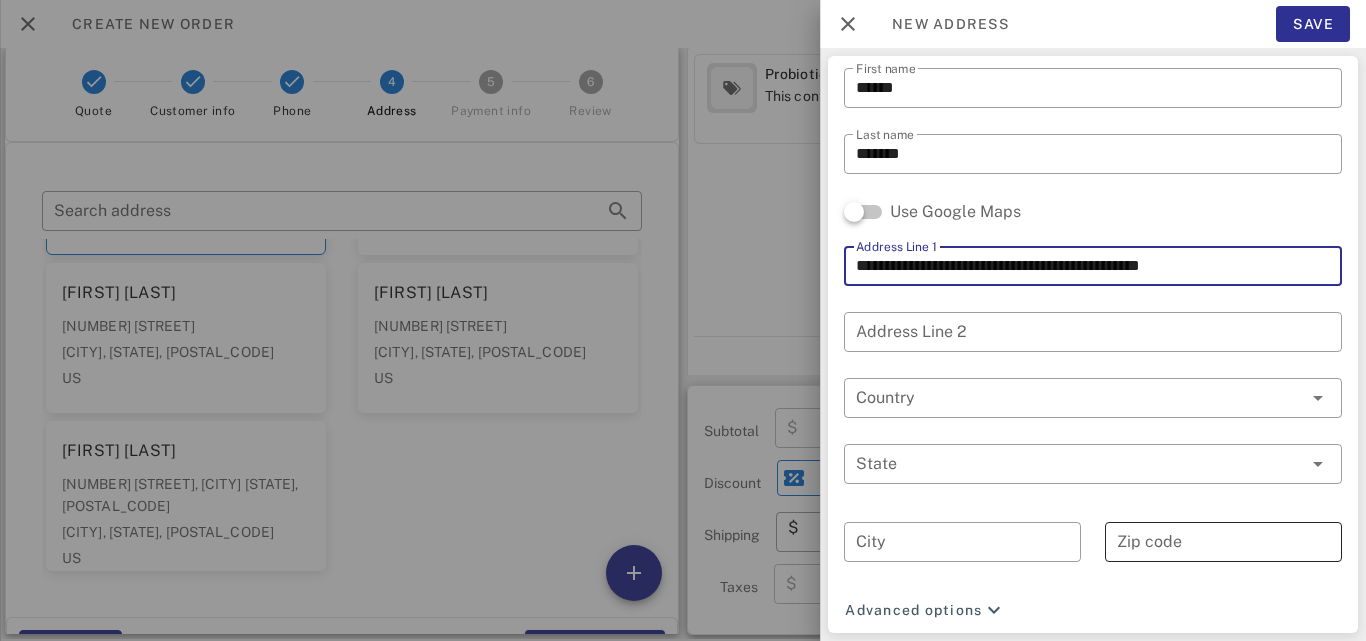 type on "**********" 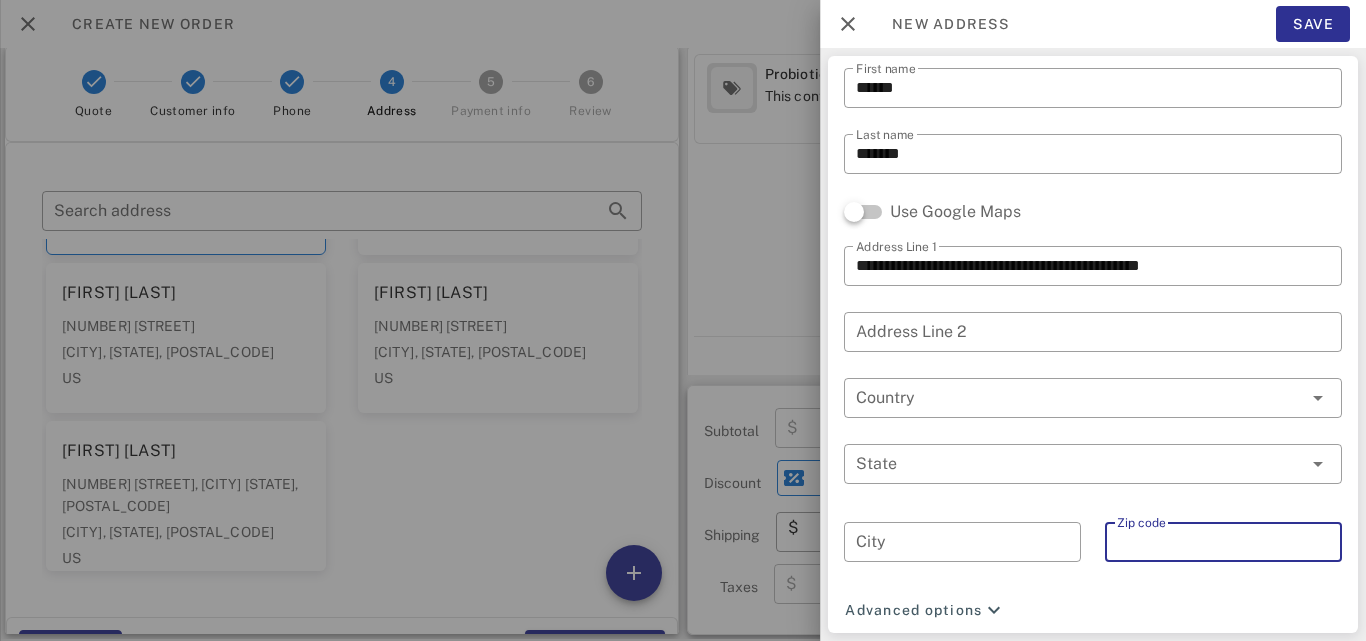 click on "Zip code" at bounding box center (1223, 542) 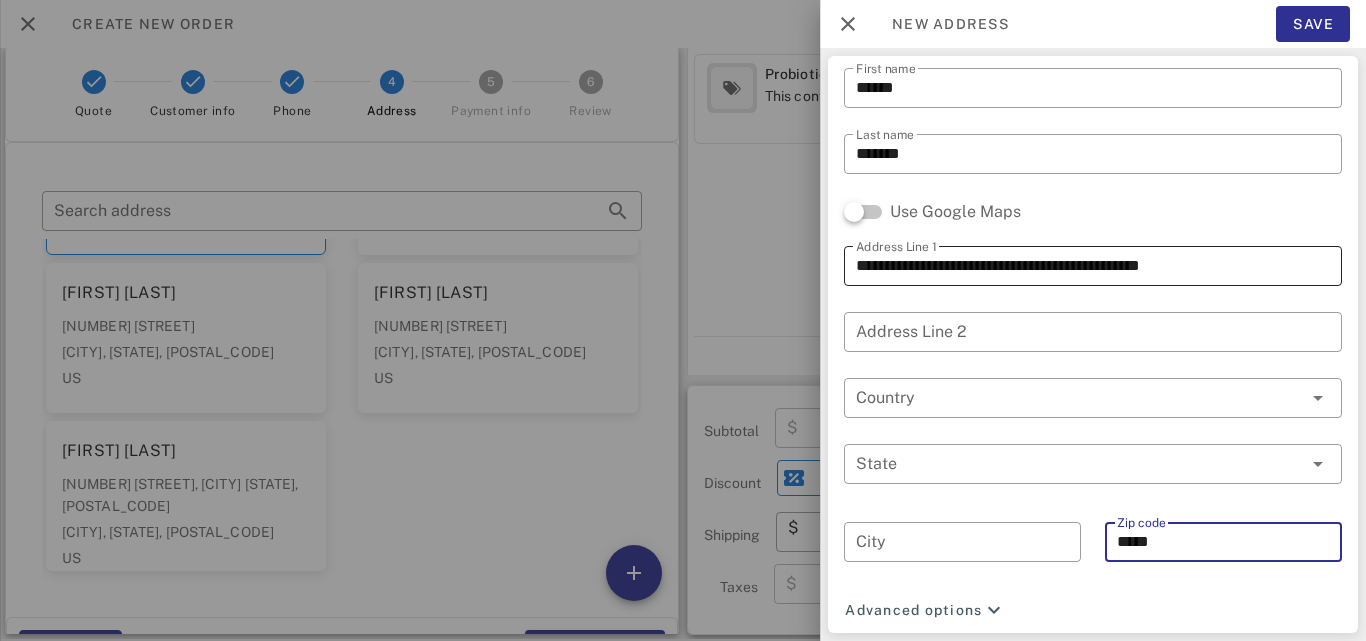 type on "*****" 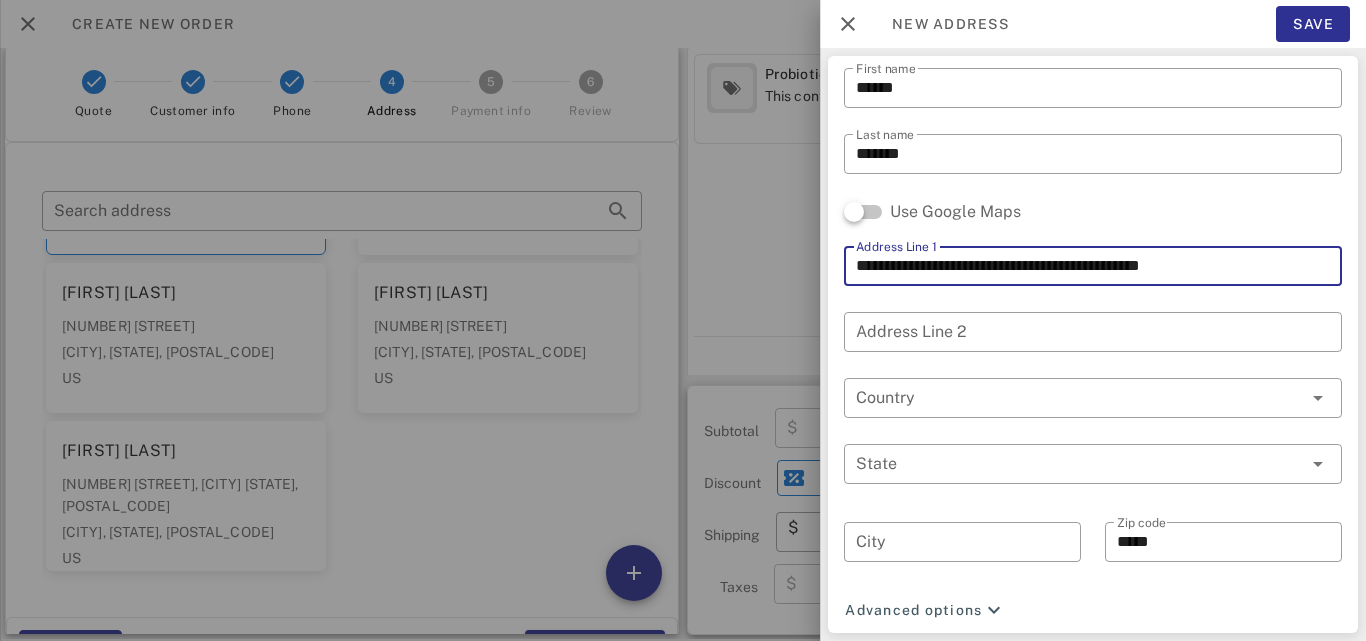 drag, startPoint x: 1032, startPoint y: 260, endPoint x: 1141, endPoint y: 270, distance: 109.457756 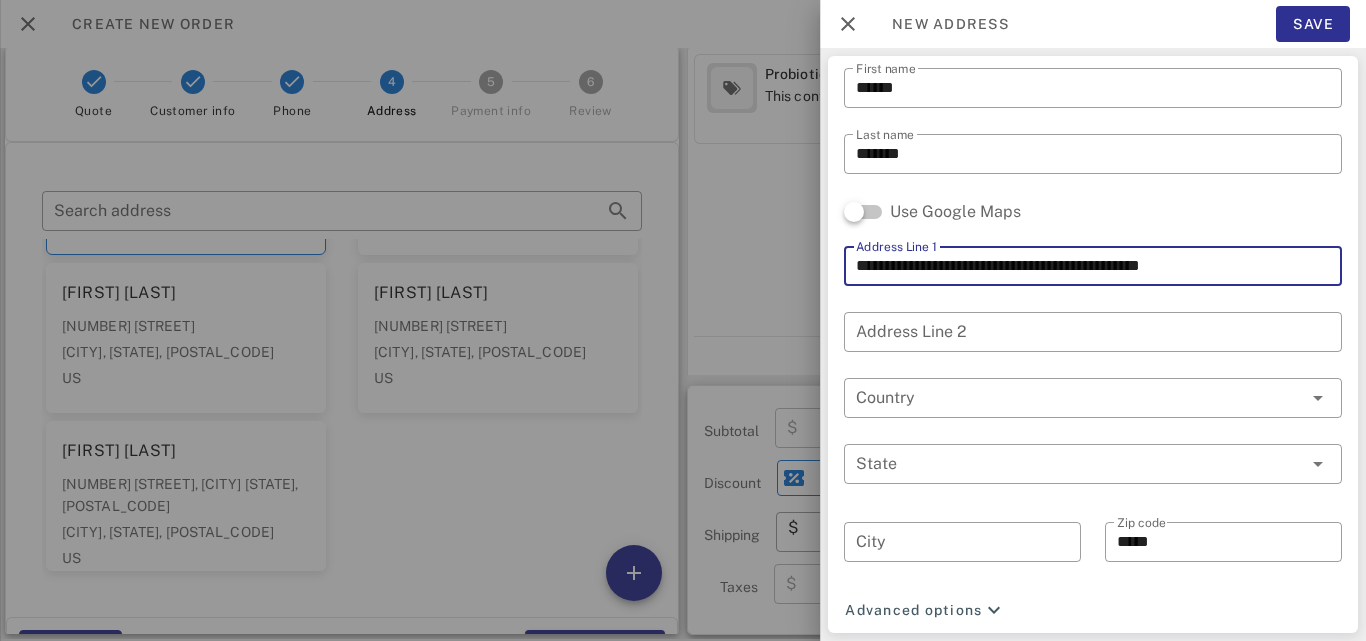 click on "**********" at bounding box center [1093, 266] 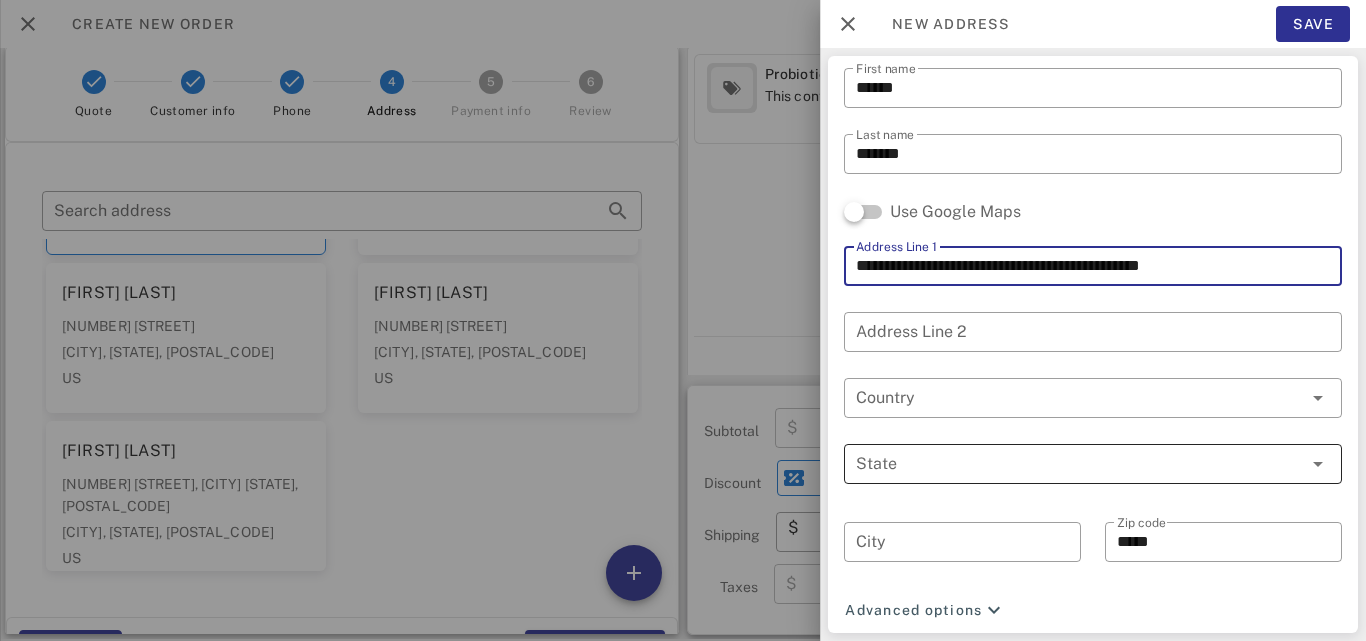 click on "State" at bounding box center [1079, 464] 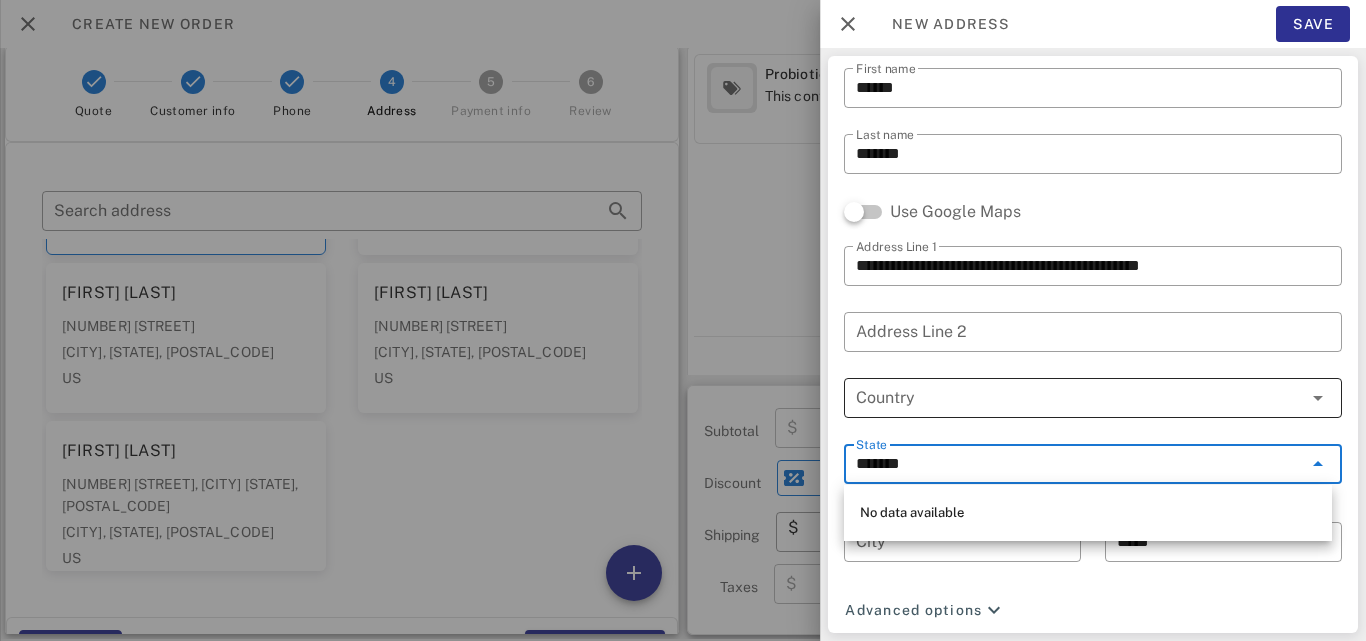 type on "******" 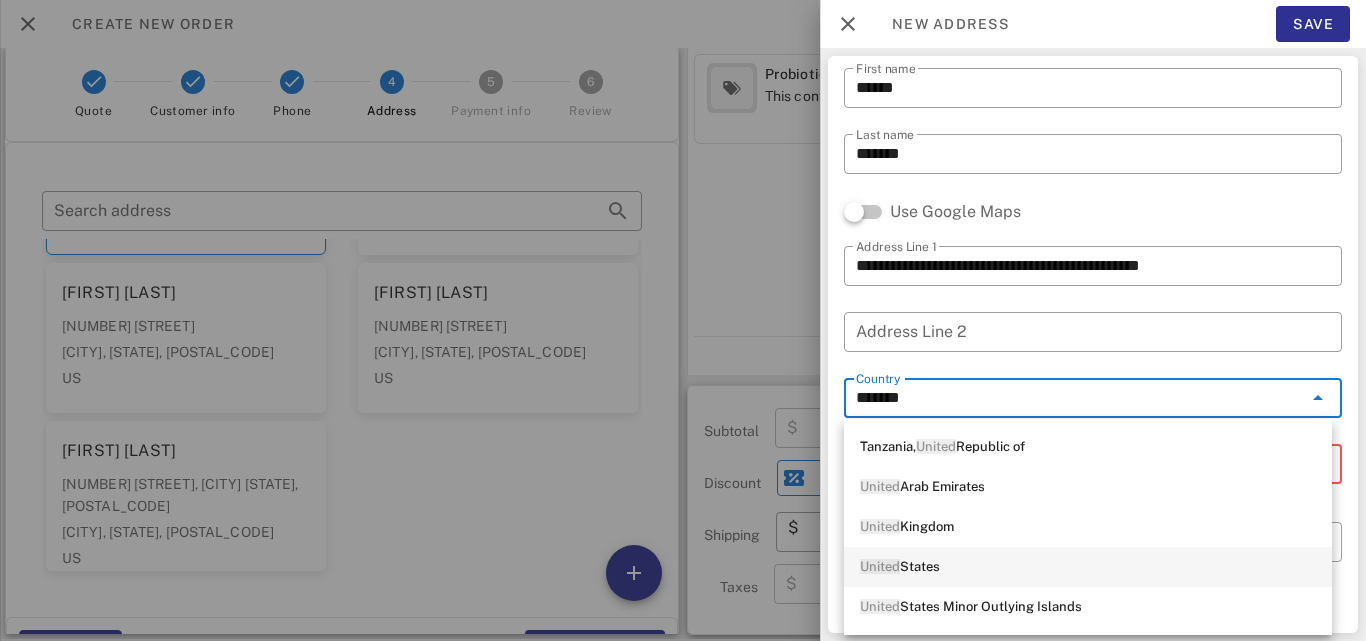 click on "United" at bounding box center [880, 566] 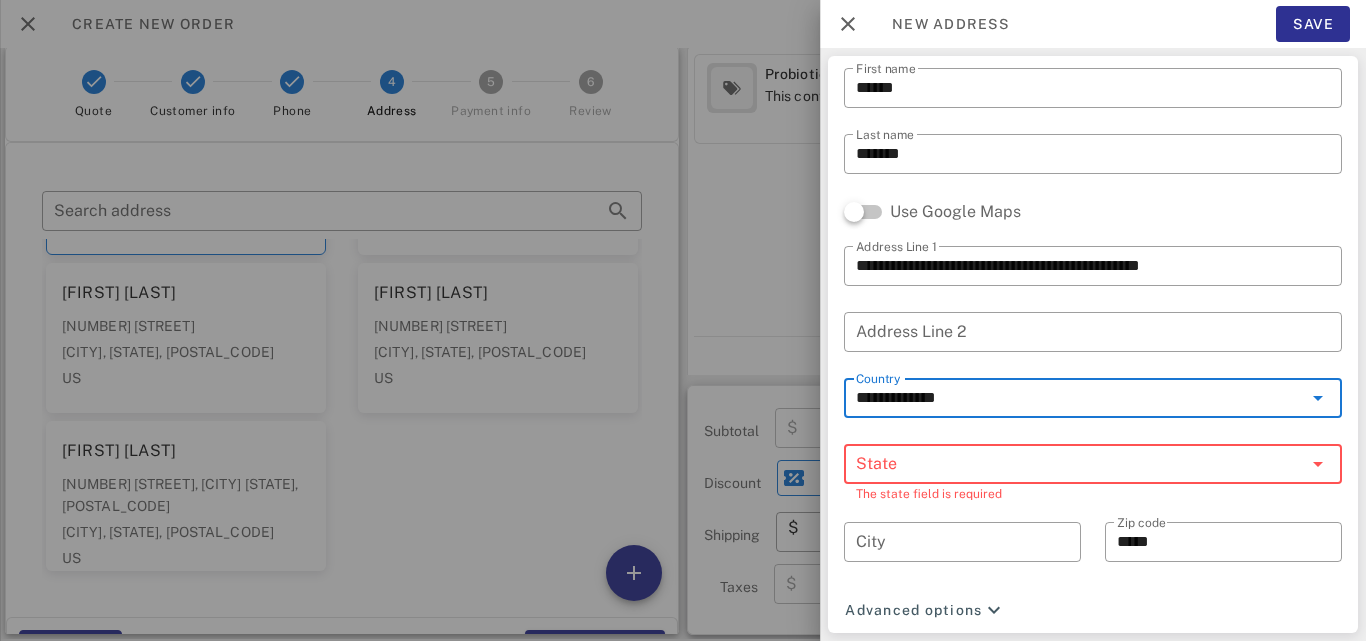 type on "**********" 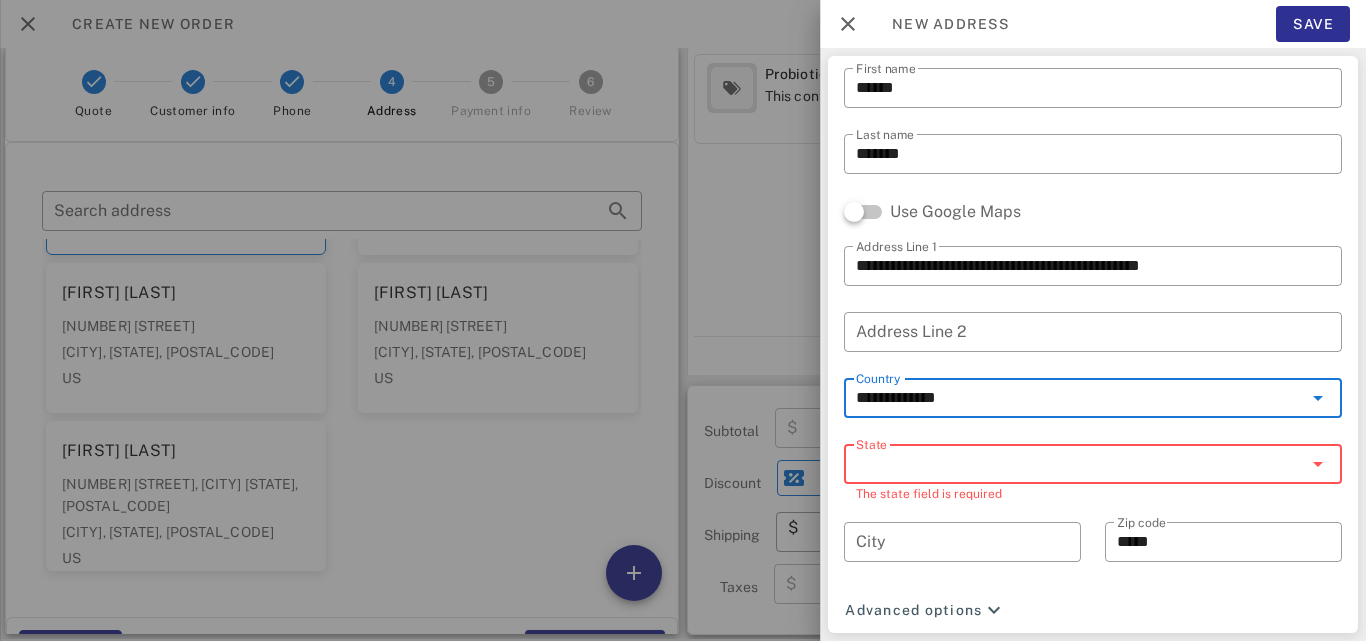 click on "State" at bounding box center [1079, 464] 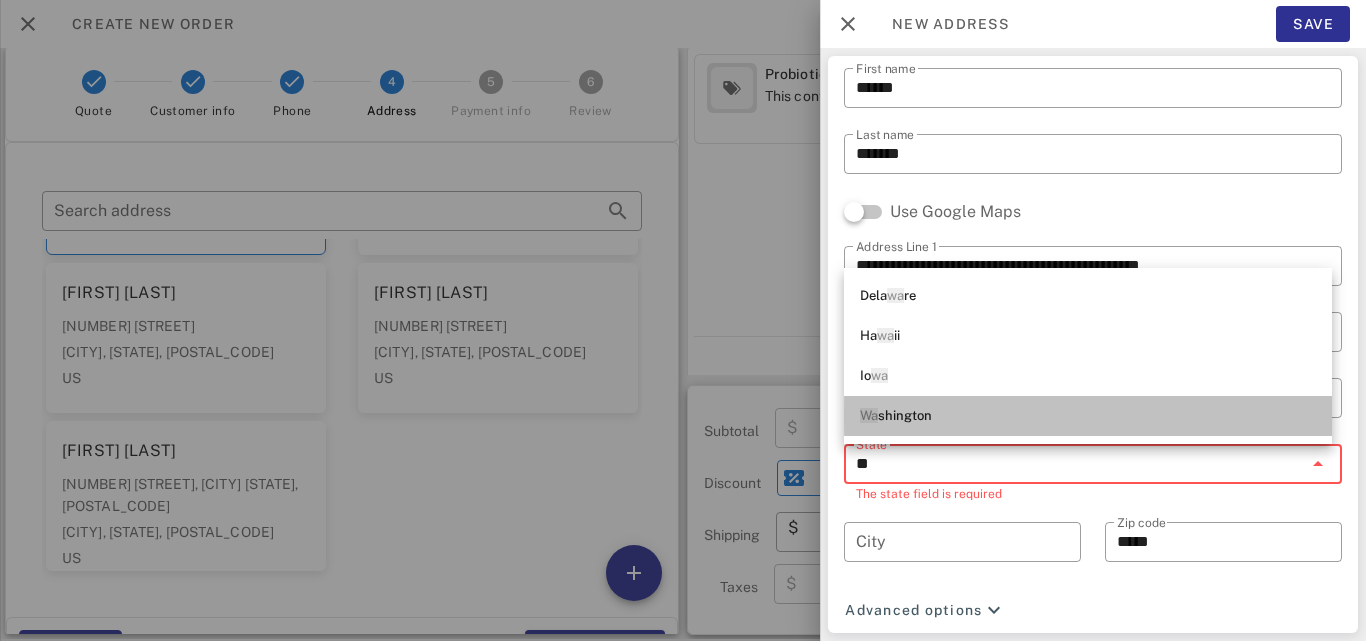 click on "[STATE]" at bounding box center [1088, 416] 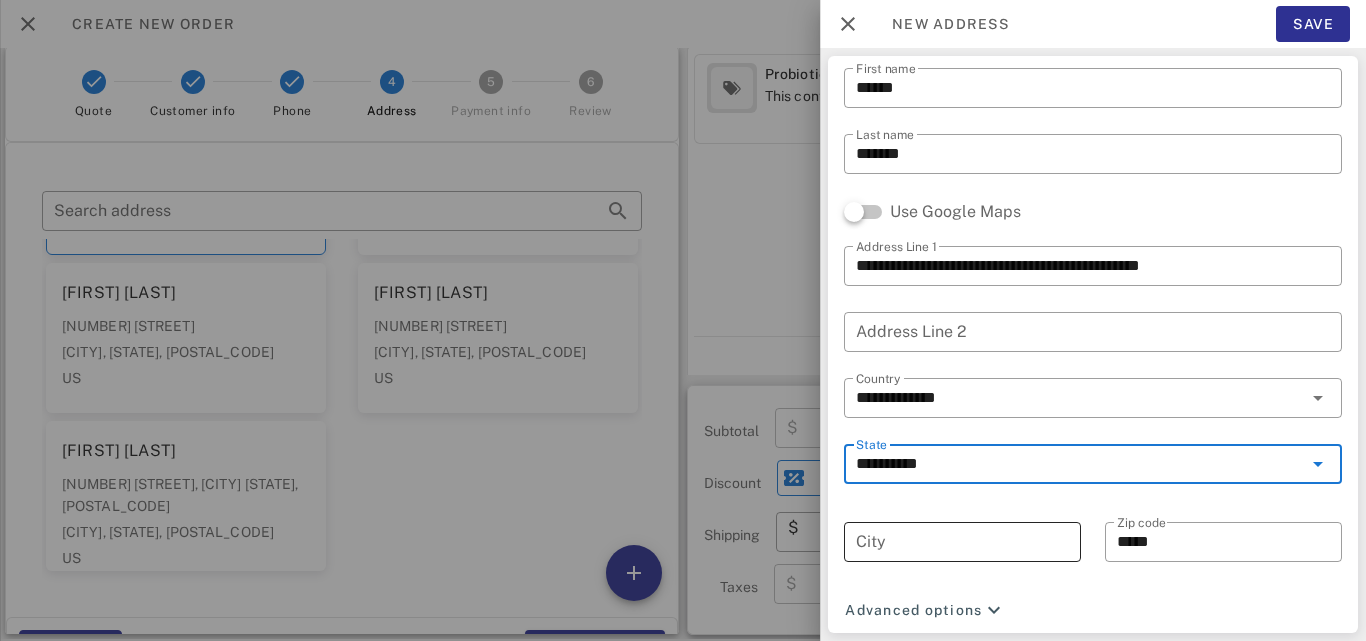 type on "**********" 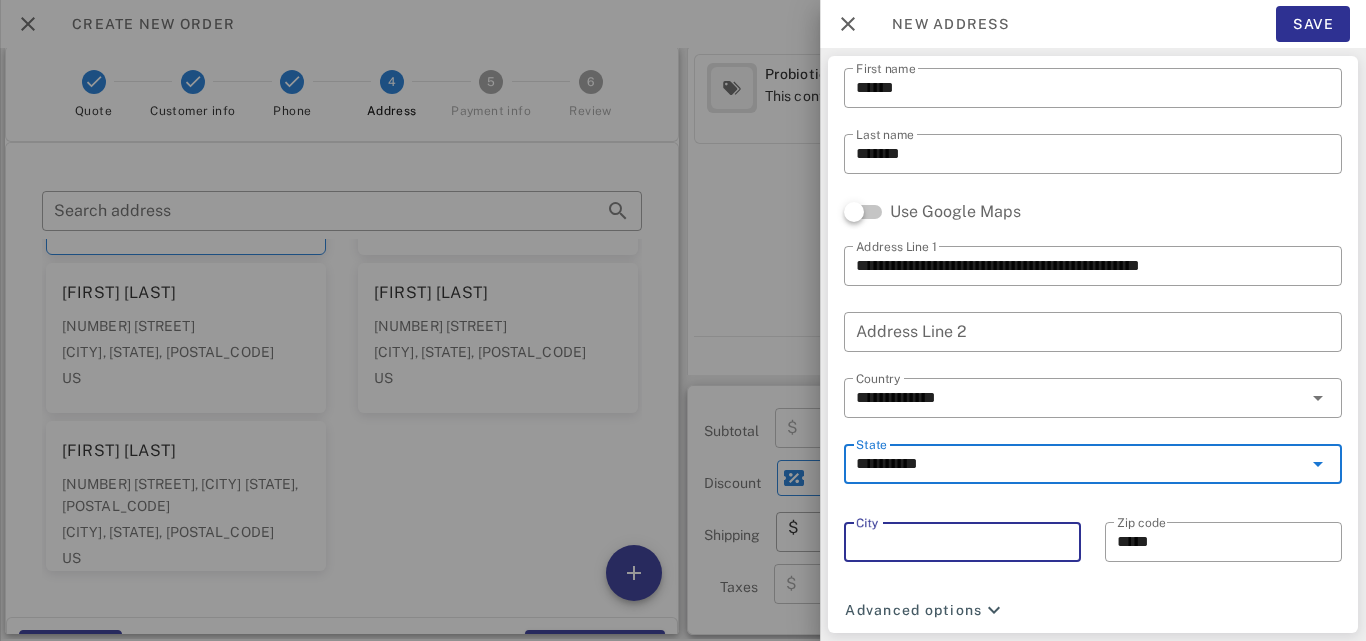 paste on "**********" 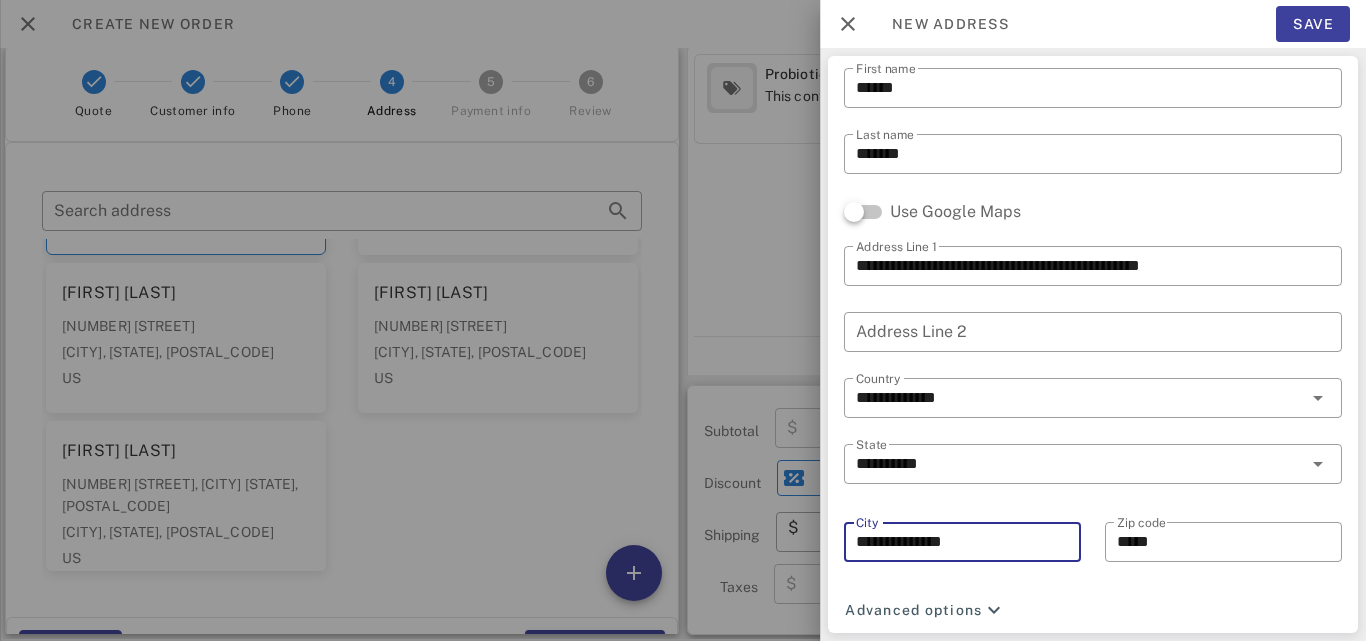 type on "**********" 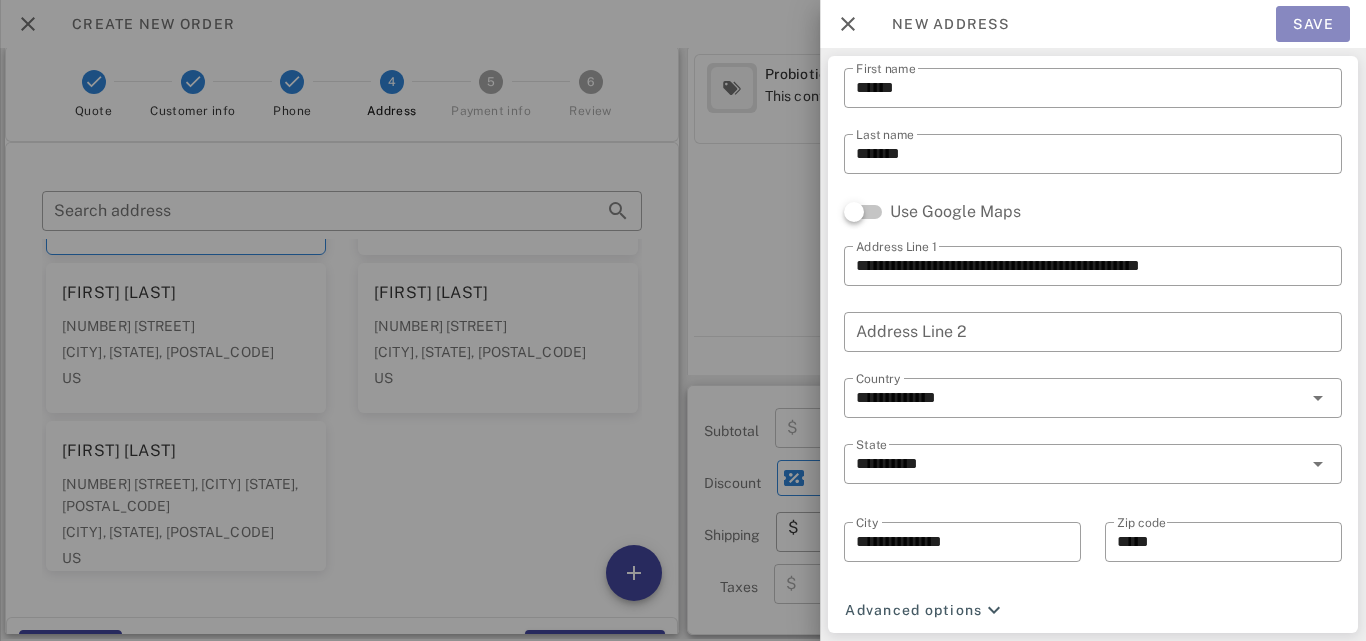 click on "Save" at bounding box center [1313, 24] 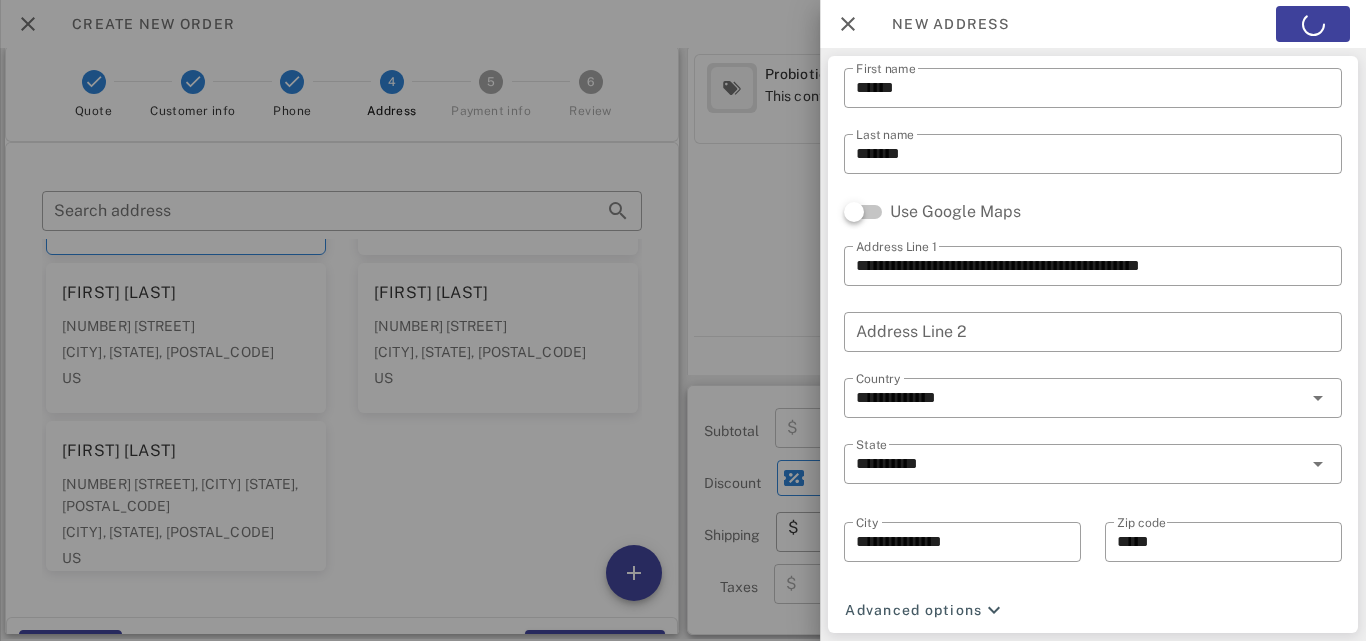 click on "New address Save" at bounding box center [1093, 24] 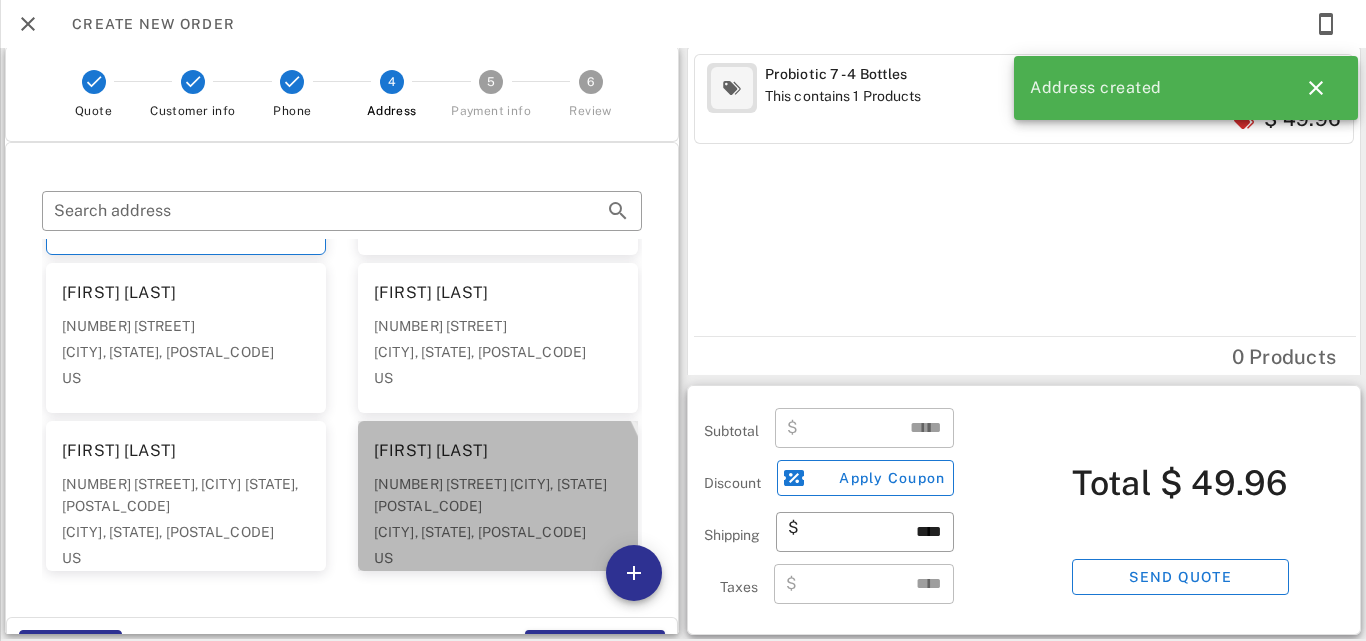 click on "[NUMBER] [STREET] [CITY], [STATE] [POSTAL_CODE]" at bounding box center (498, 495) 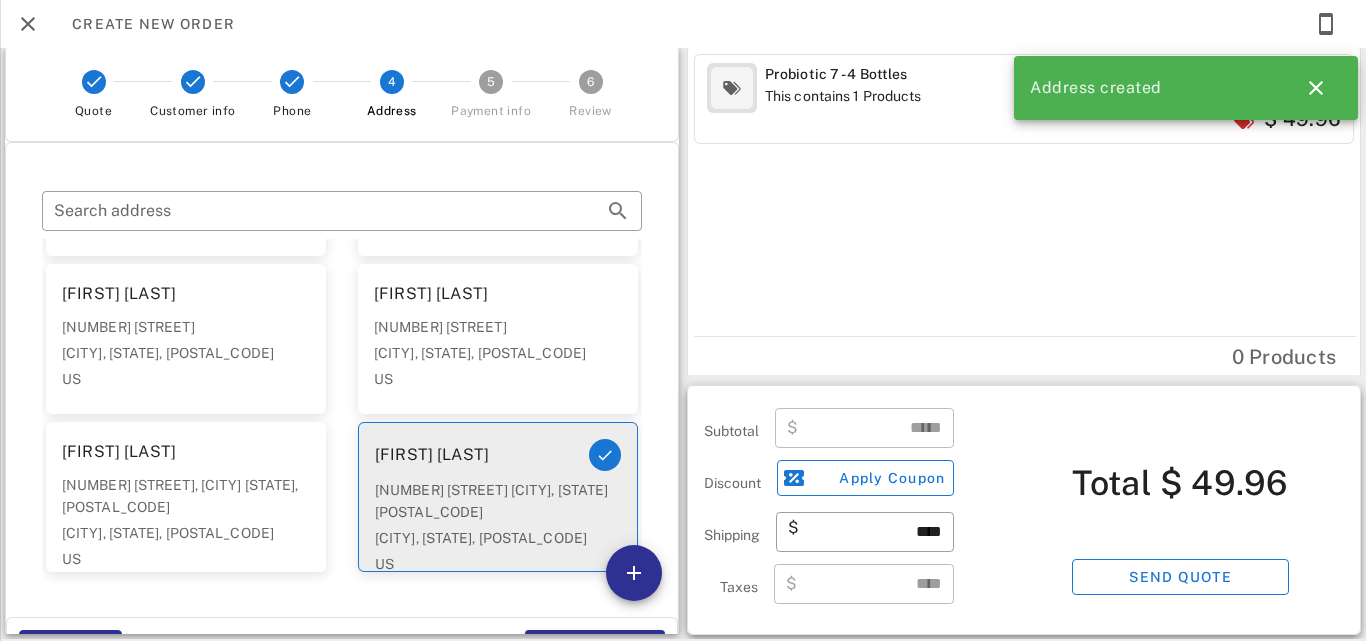scroll, scrollTop: 143, scrollLeft: 0, axis: vertical 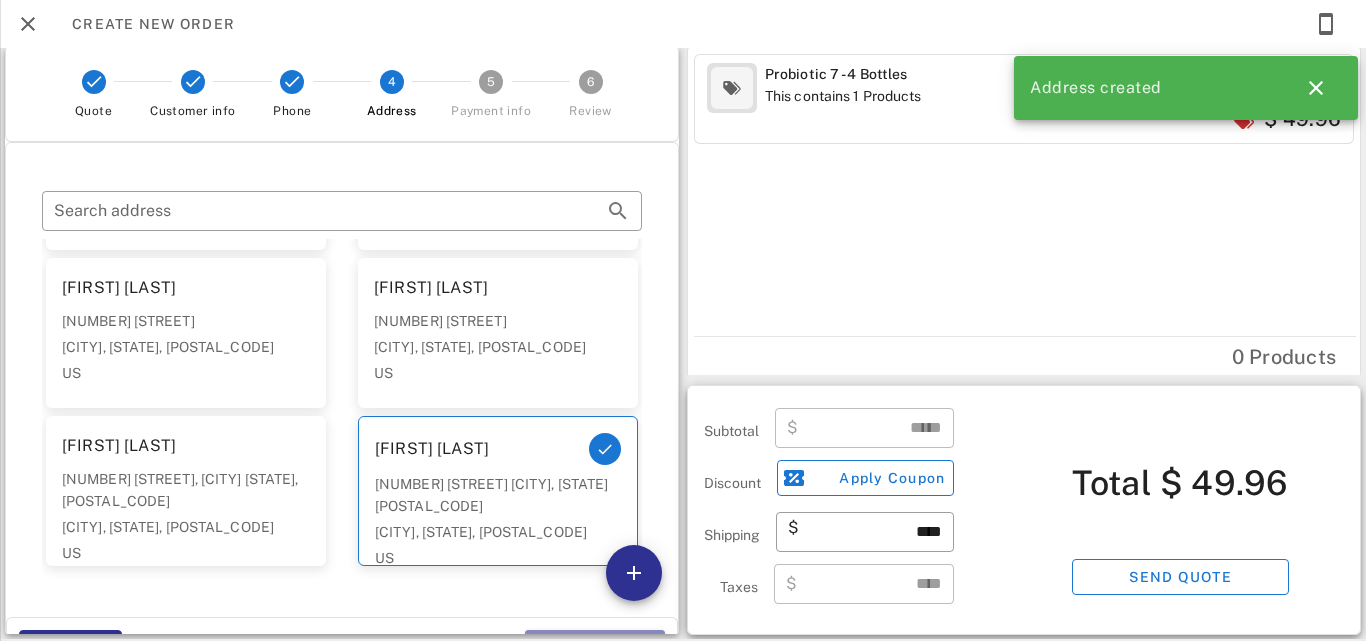click on "Continue" at bounding box center (595, 648) 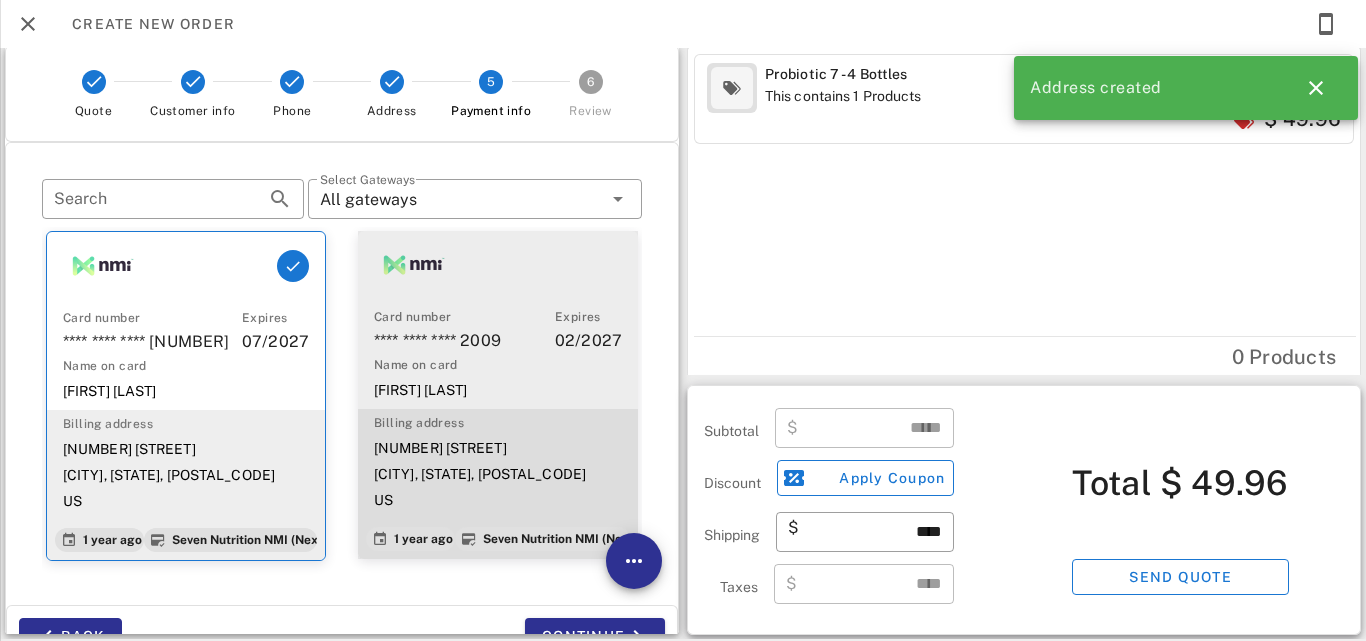click on "[FIRST] [LAST]" at bounding box center (498, 390) 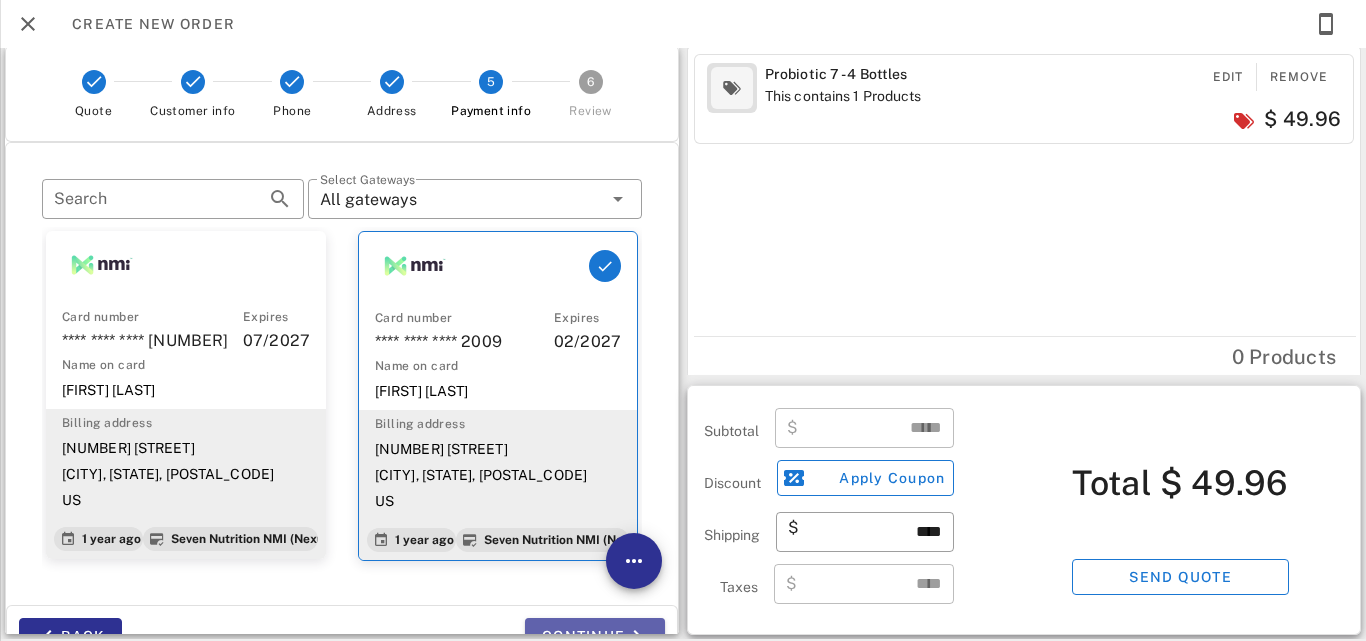 click on "Continue" at bounding box center [595, 636] 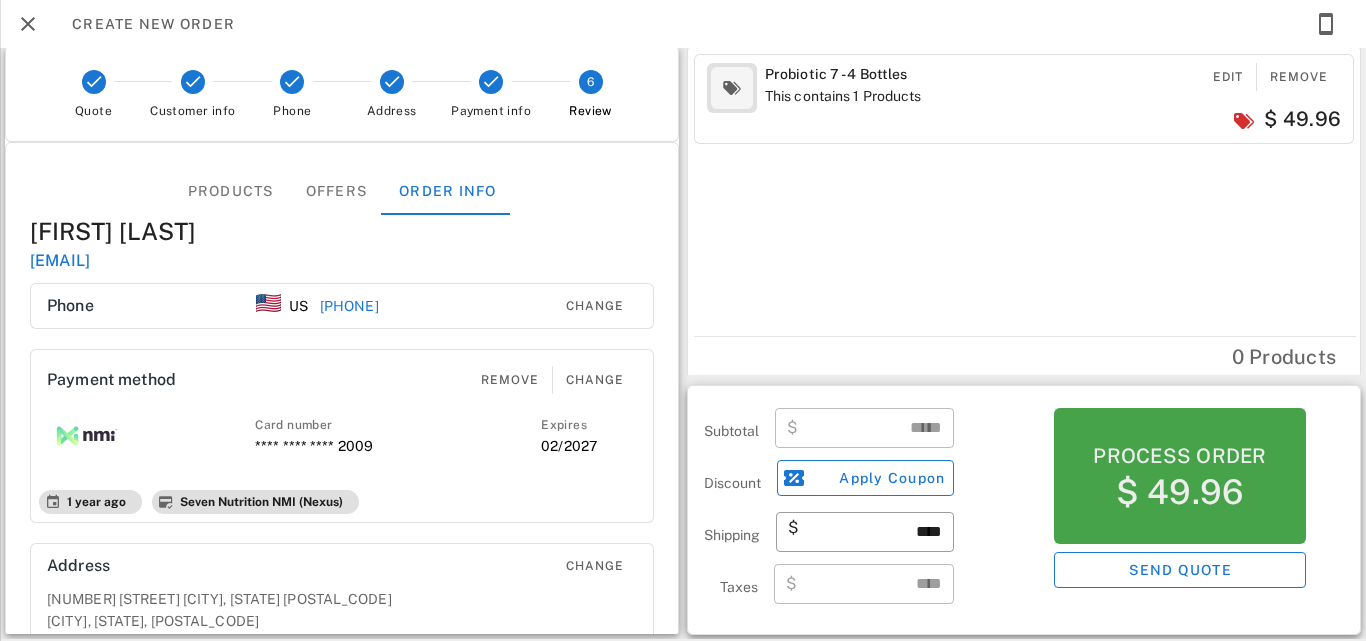 click on "Process order" at bounding box center [1179, 456] 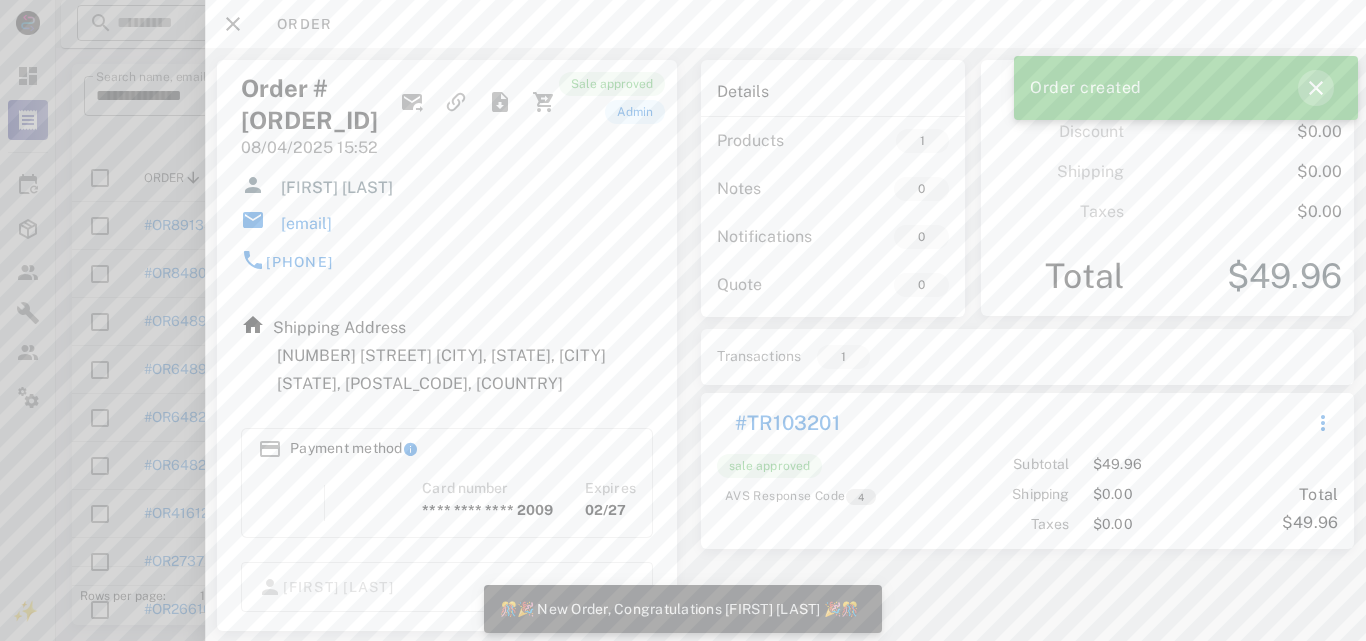 click at bounding box center (1316, 88) 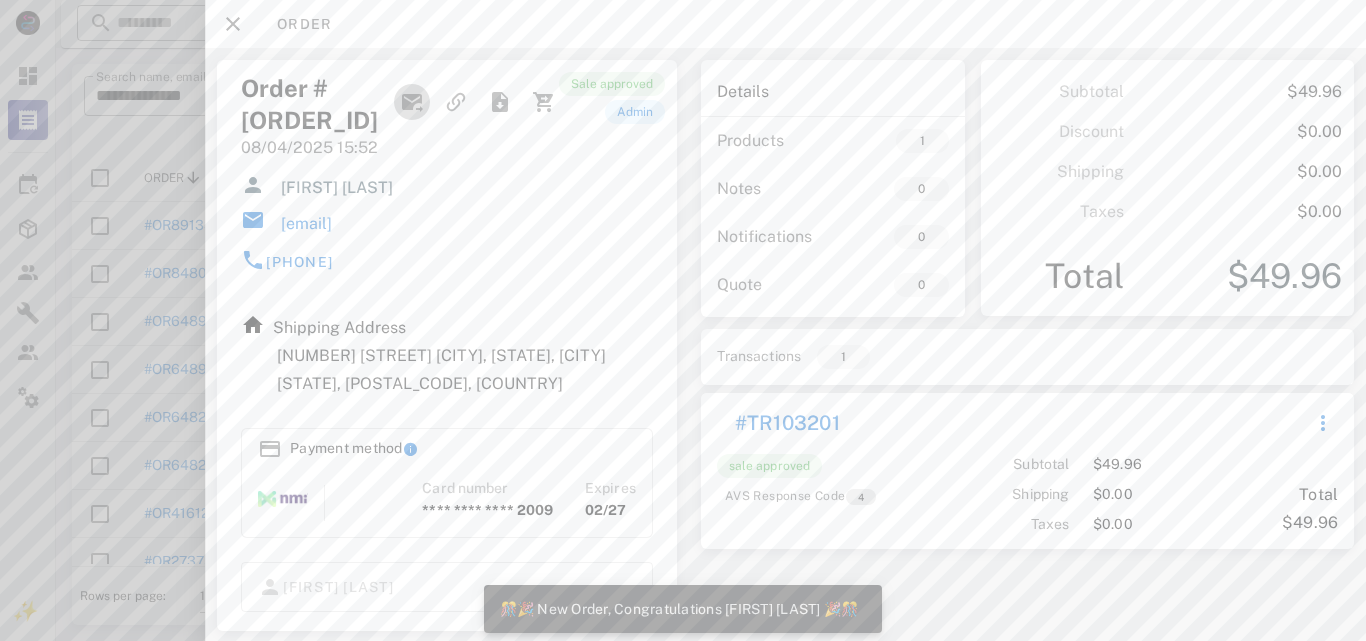 click at bounding box center (412, 102) 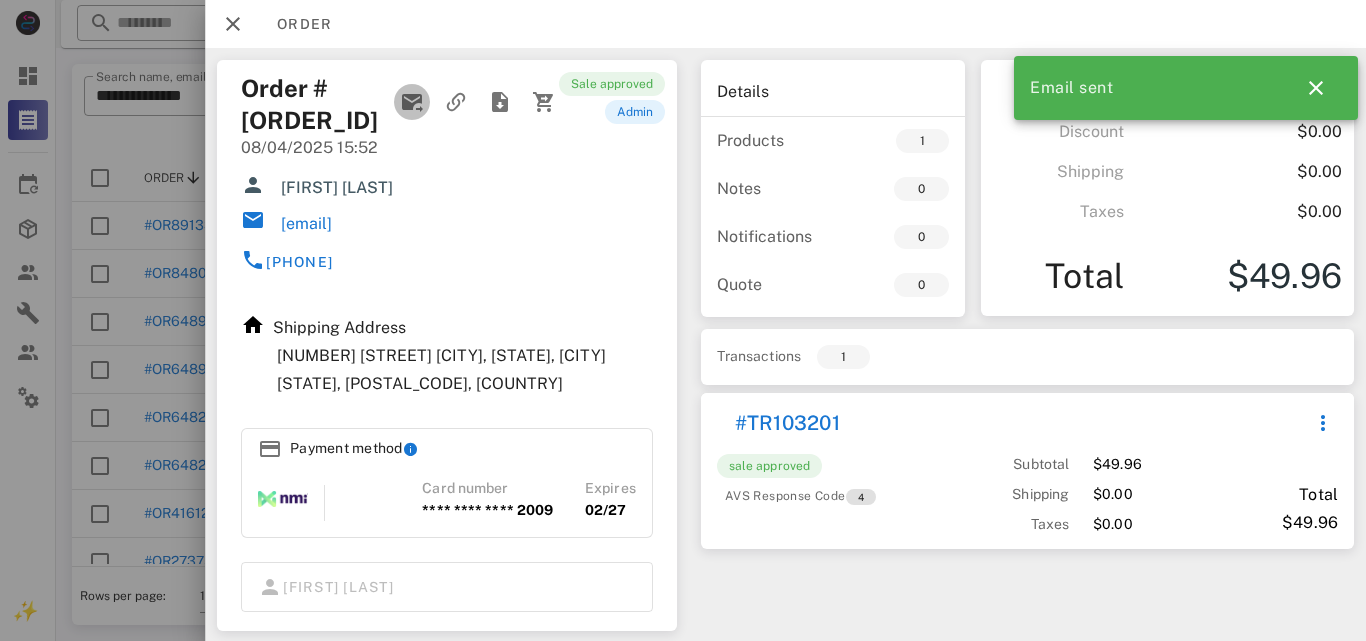 click at bounding box center (412, 102) 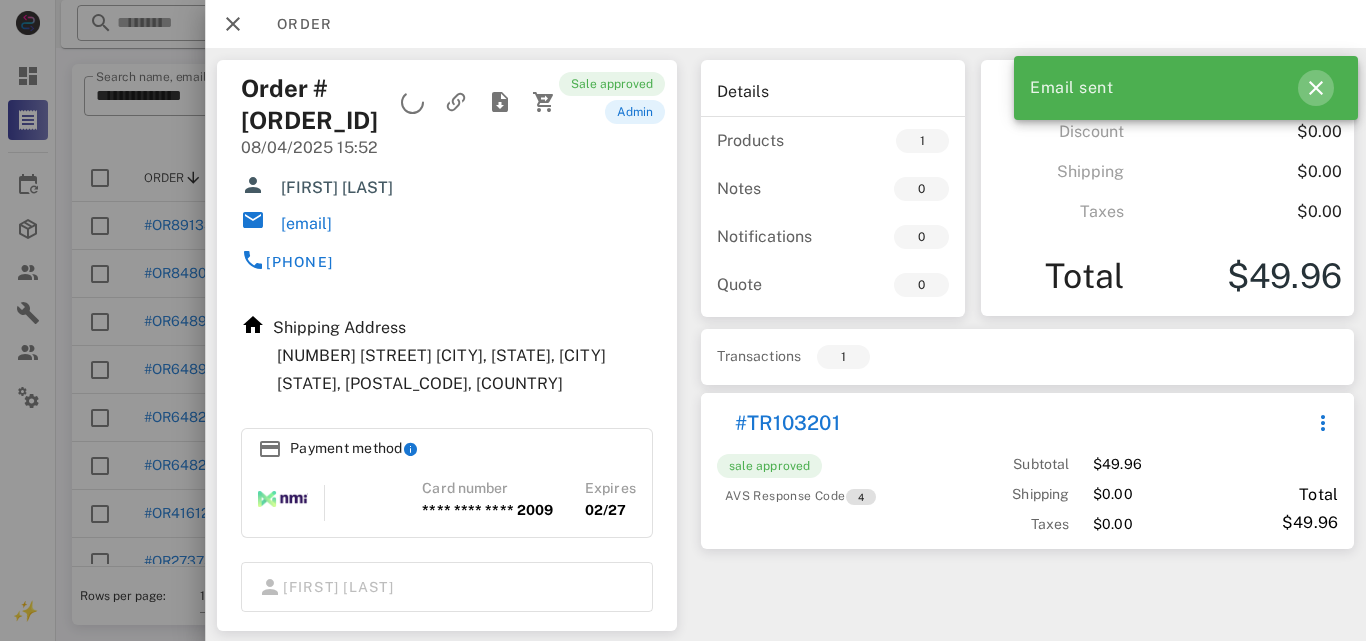 click at bounding box center [1316, 88] 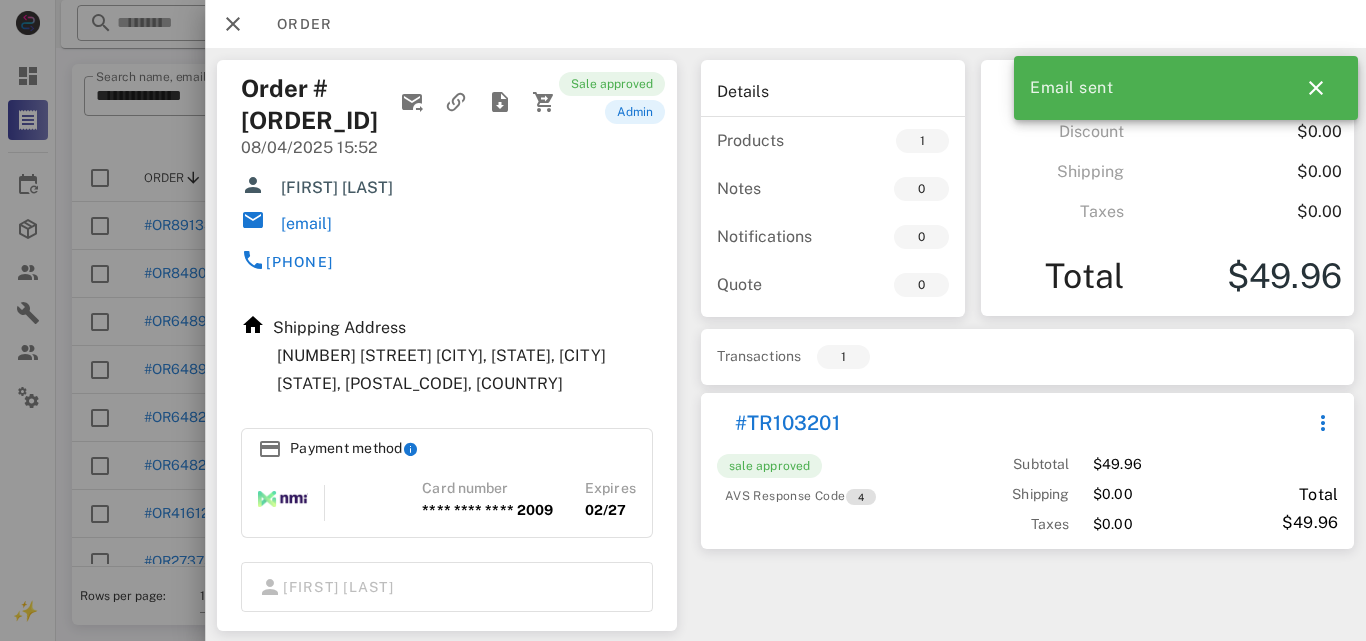 drag, startPoint x: 281, startPoint y: 186, endPoint x: 425, endPoint y: 185, distance: 144.00348 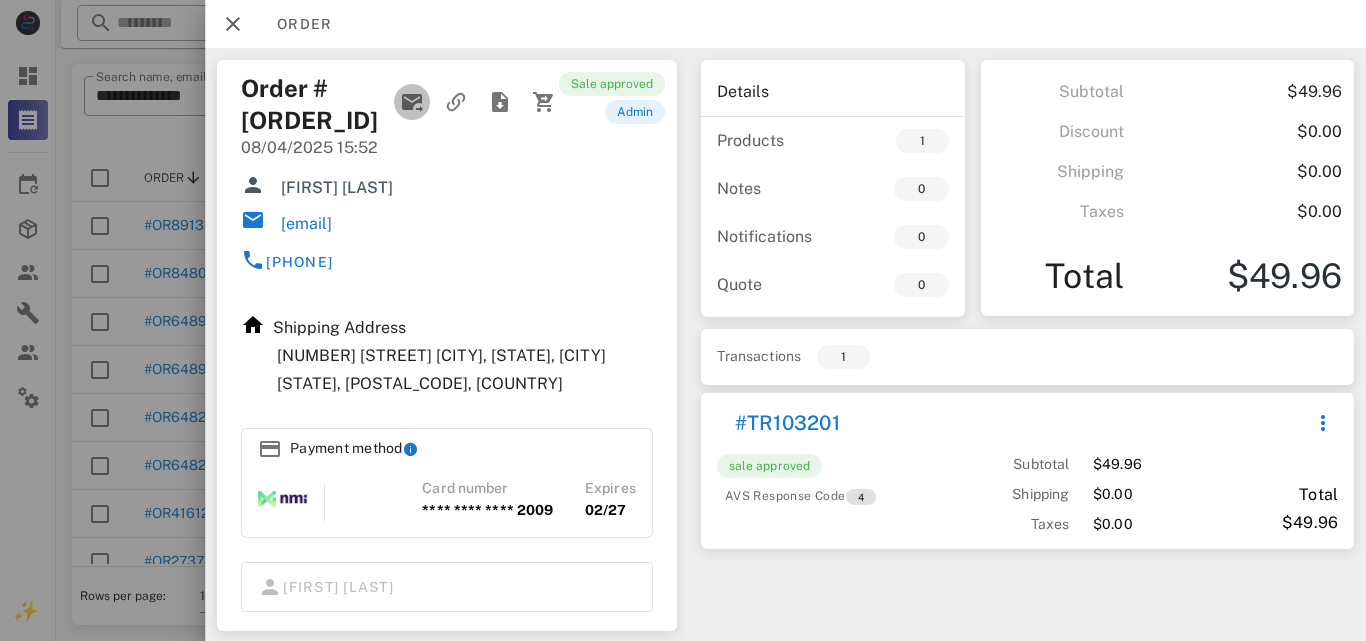 click at bounding box center [412, 102] 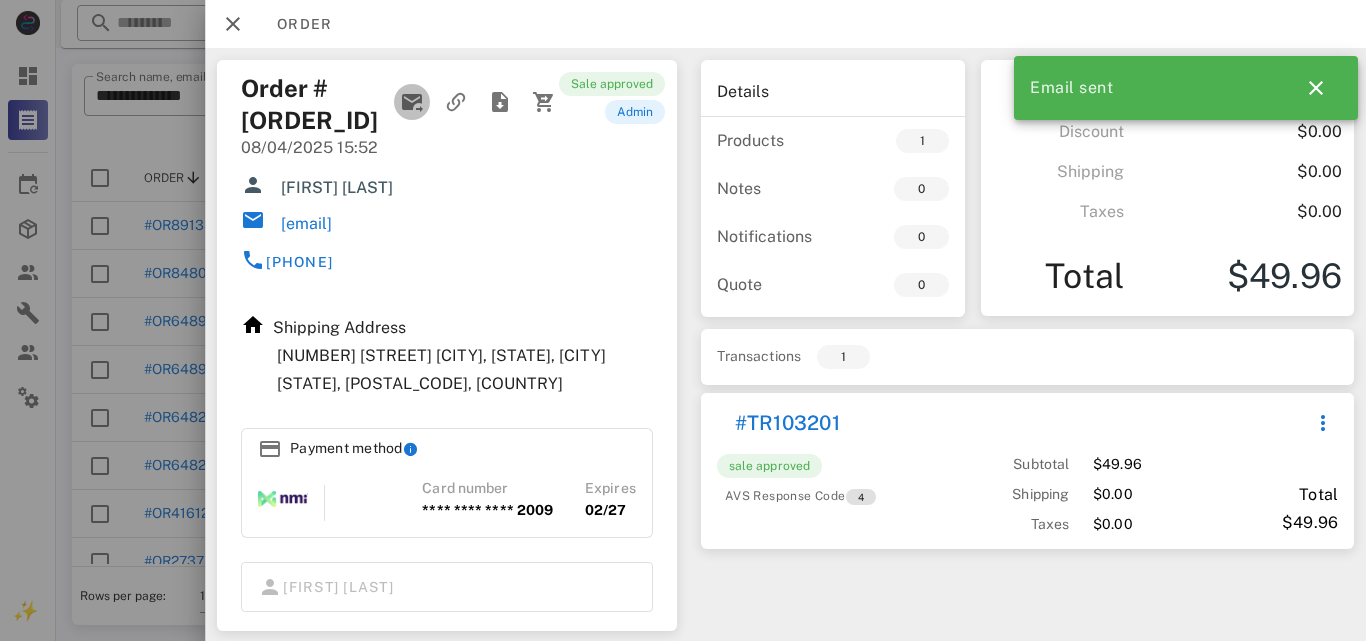 click at bounding box center [412, 102] 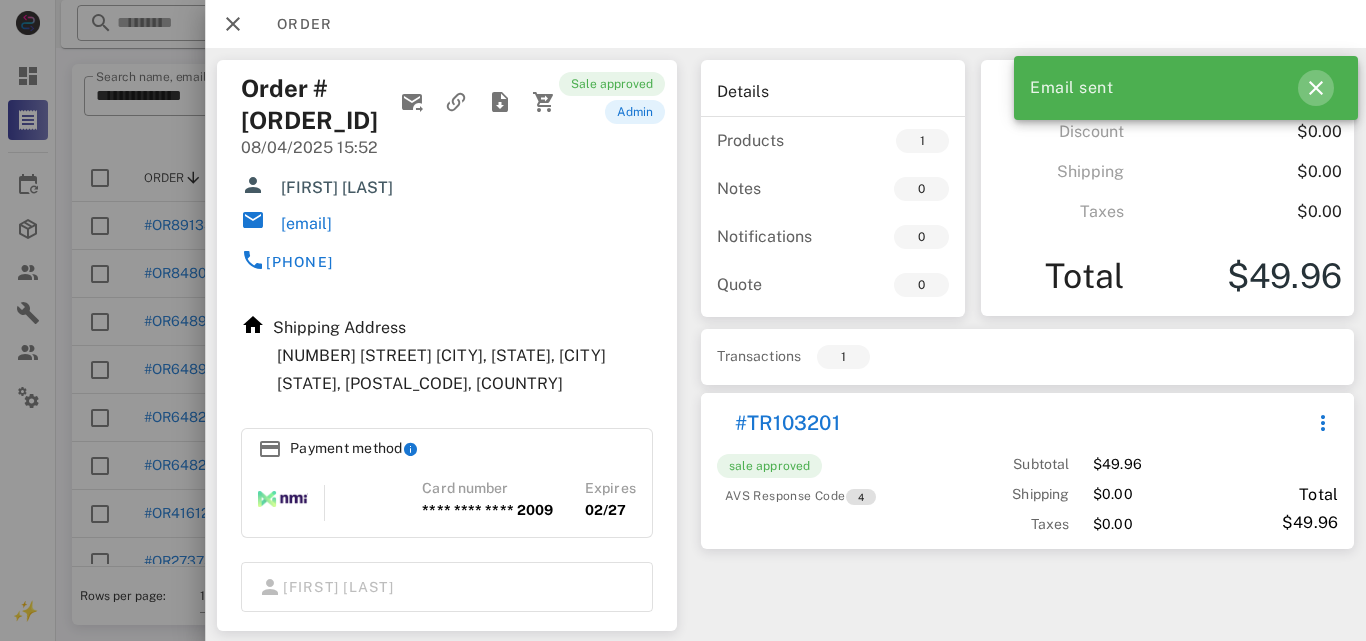 click at bounding box center (1316, 88) 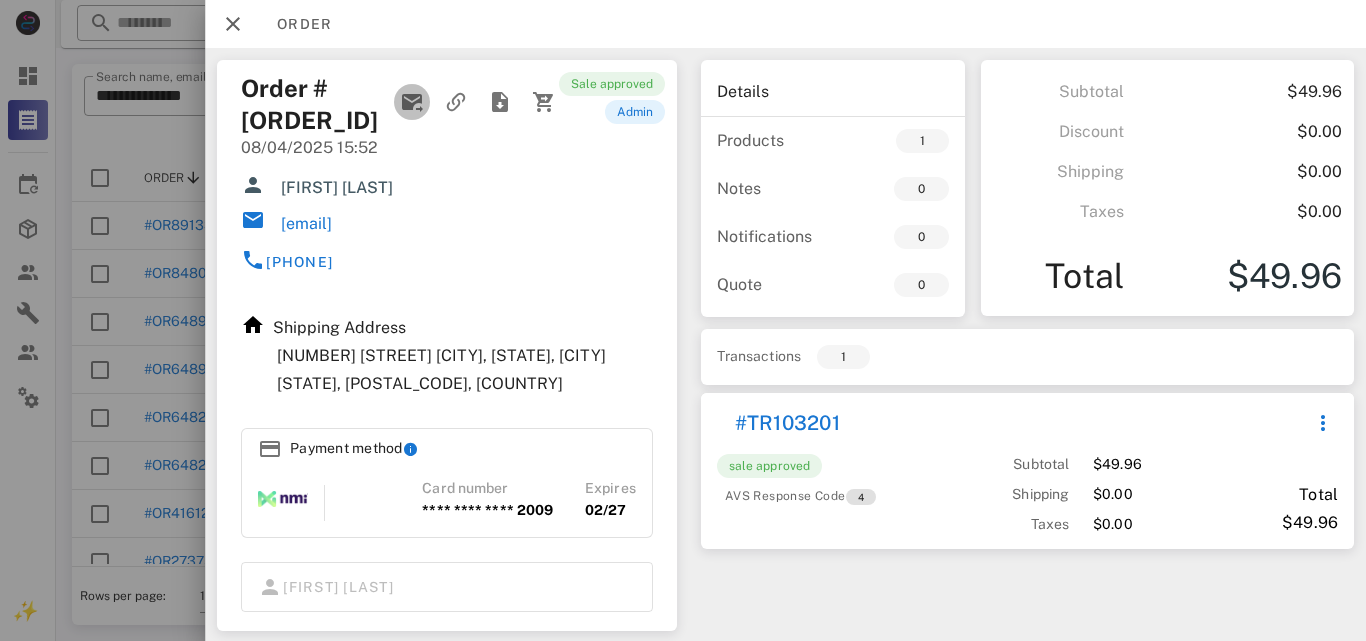click at bounding box center (412, 102) 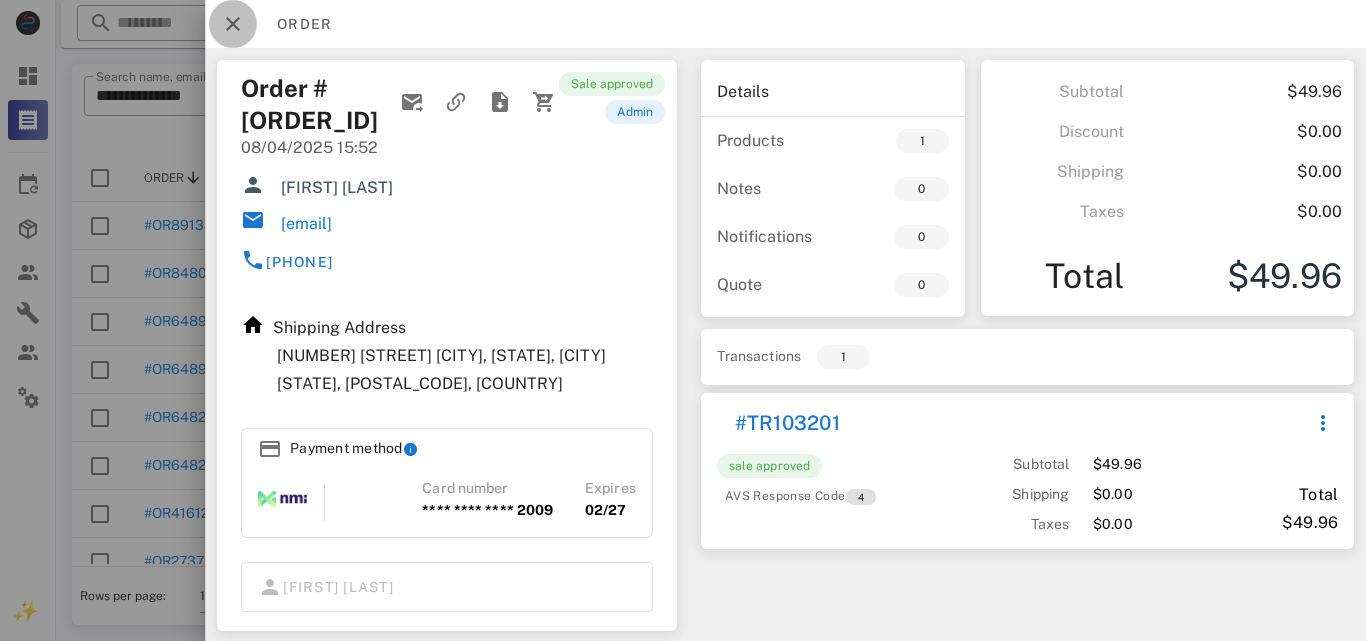 click at bounding box center (233, 24) 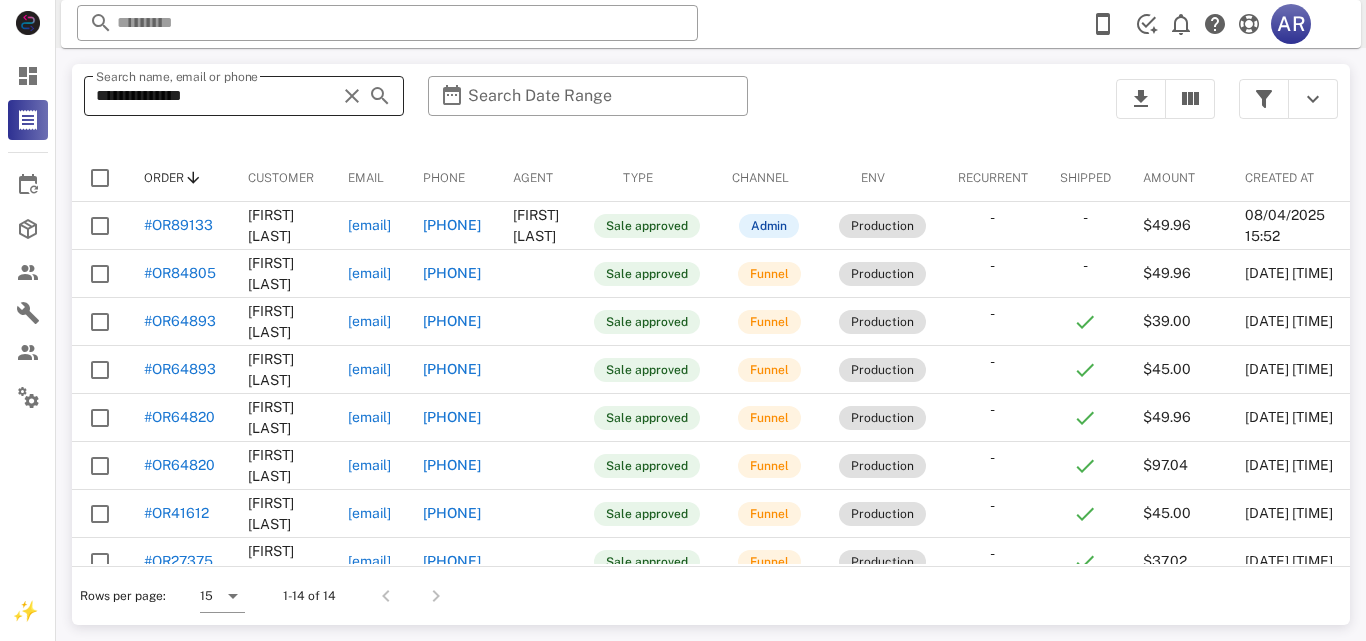 click at bounding box center [352, 96] 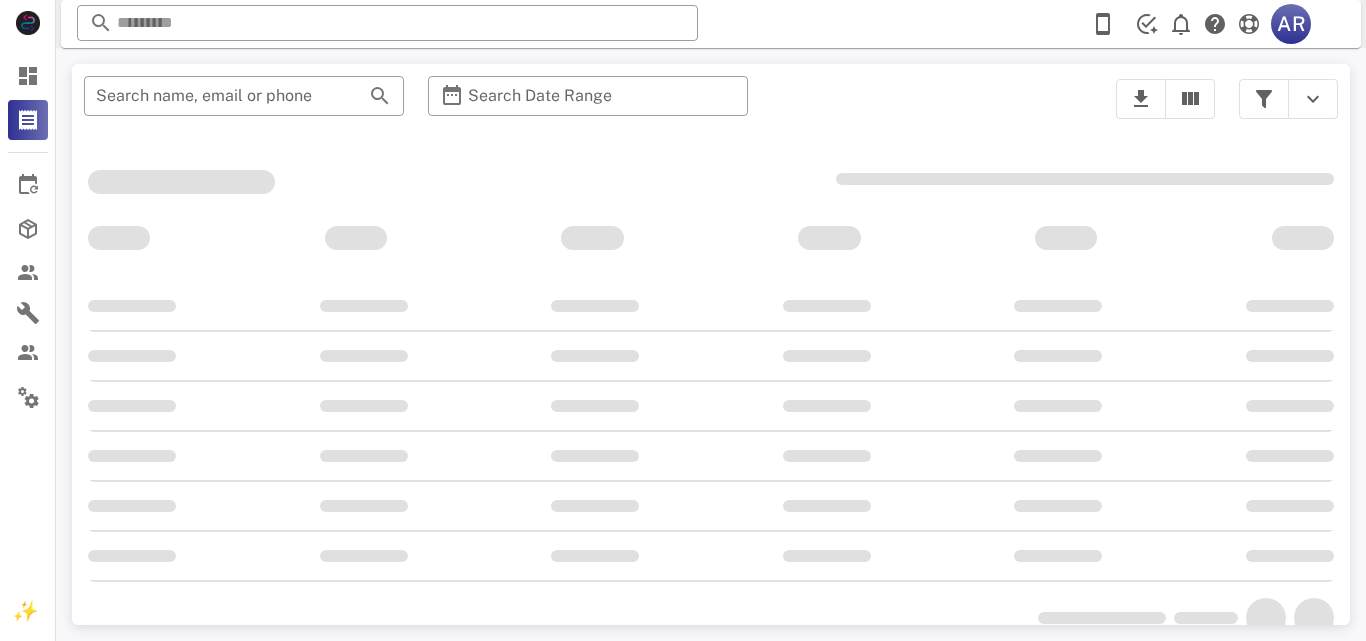click on "​ Search name, email or phone ​ Search Date Range" at bounding box center (588, 109) 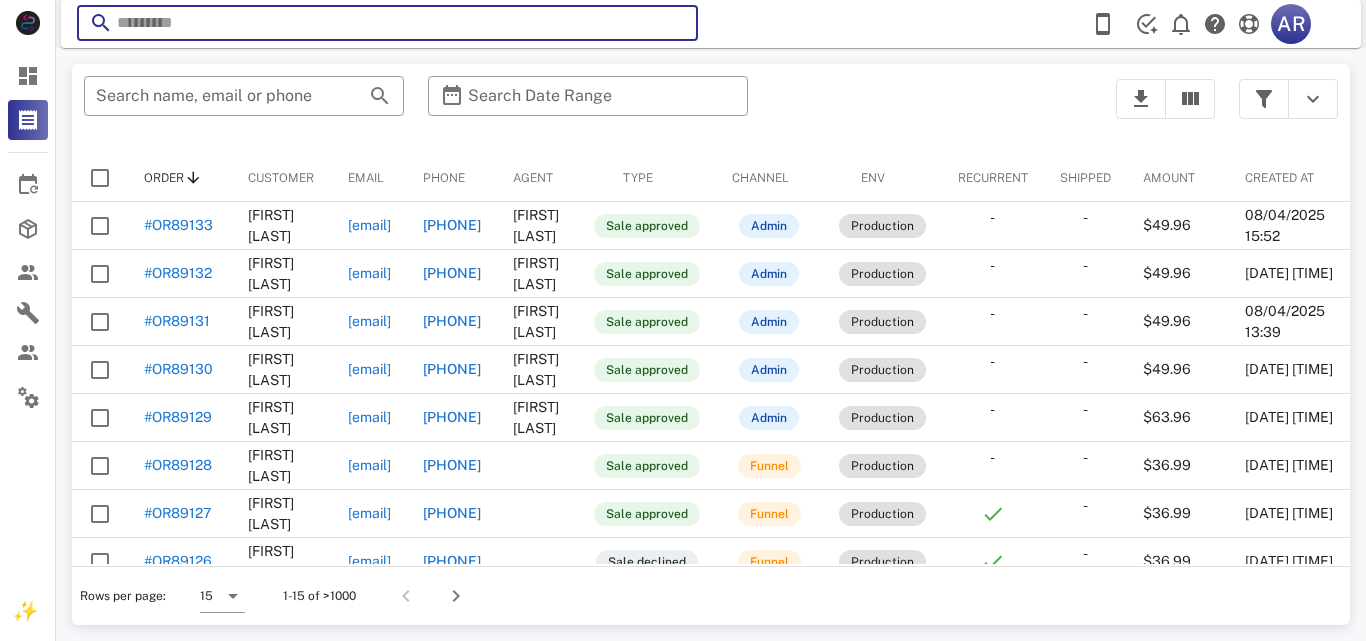click at bounding box center [387, 23] 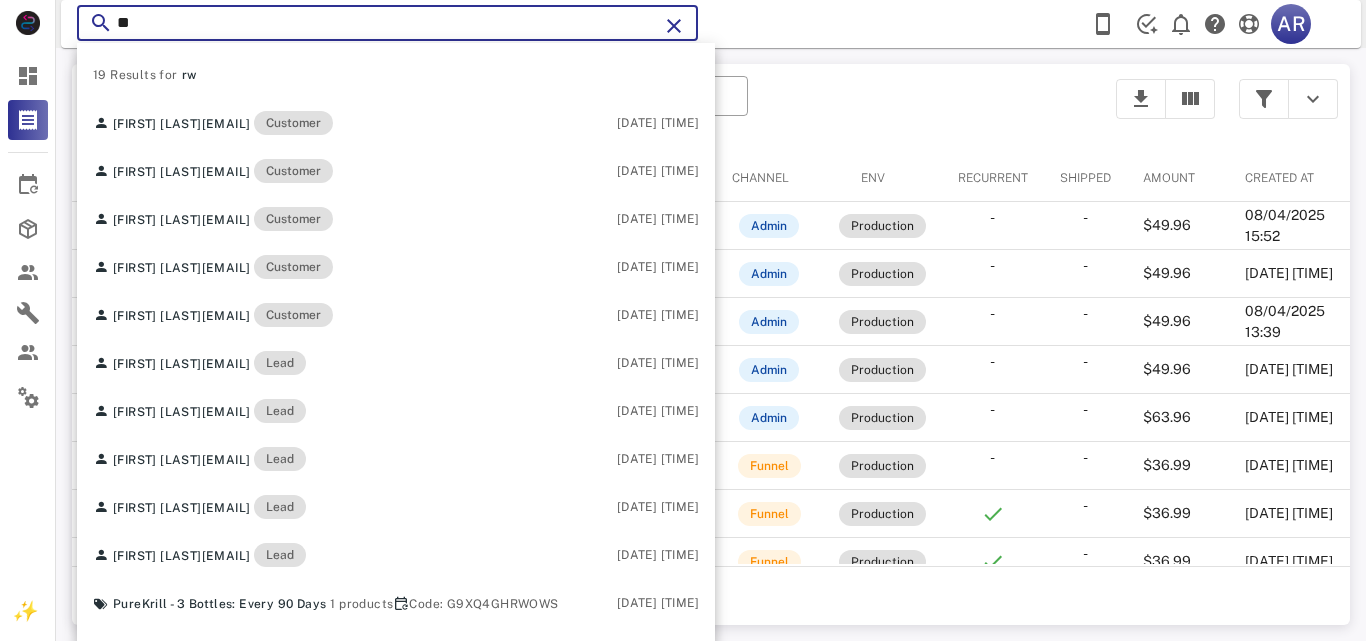 type on "*" 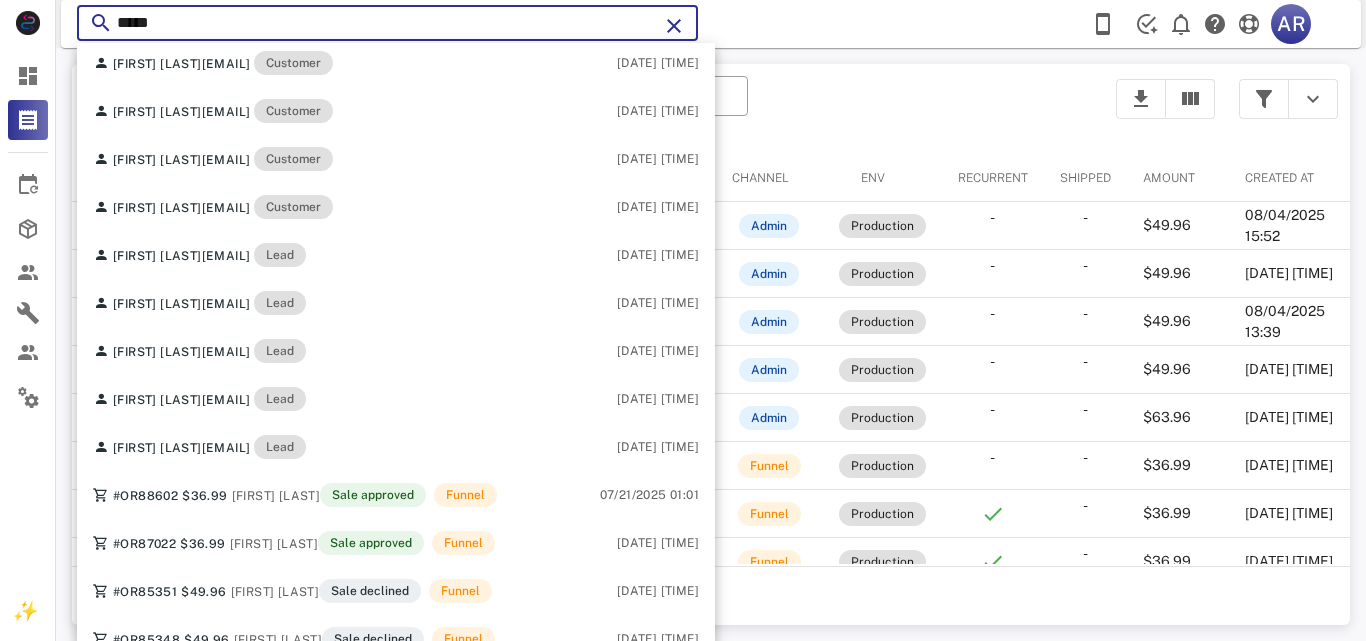 scroll, scrollTop: 184, scrollLeft: 0, axis: vertical 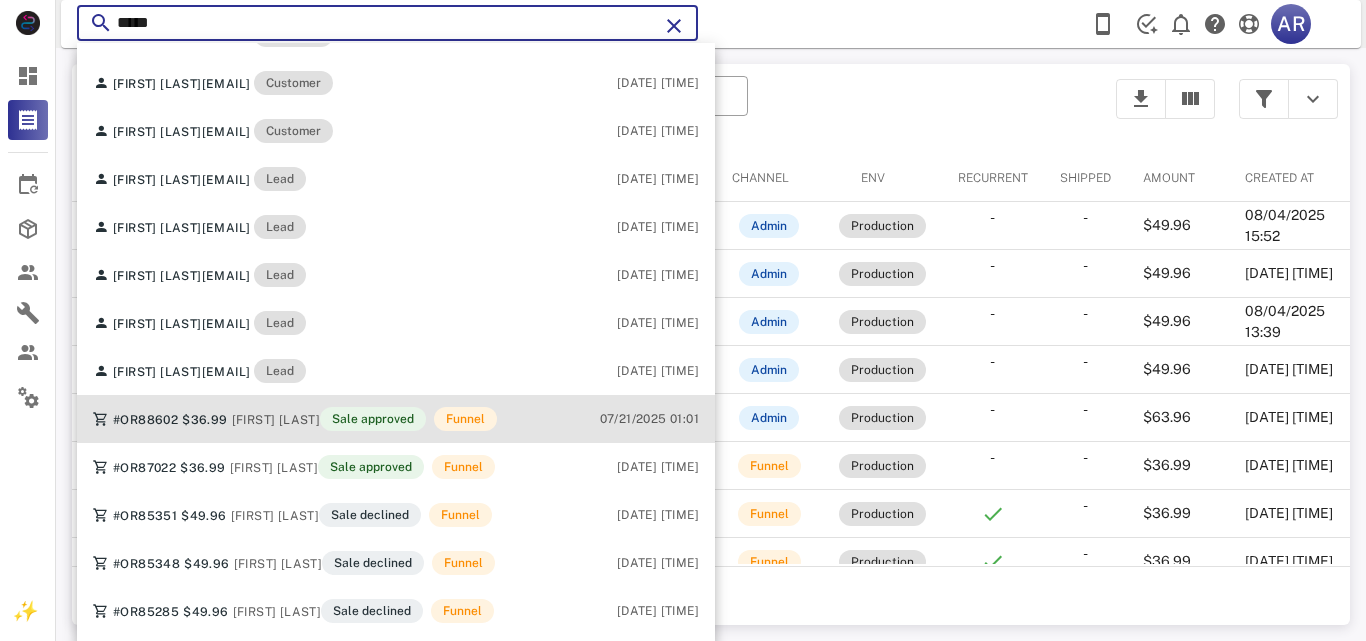 click on "#OR88602 $36.99 [FIRST] [LAST] Sale approved Funnel" at bounding box center [295, 419] 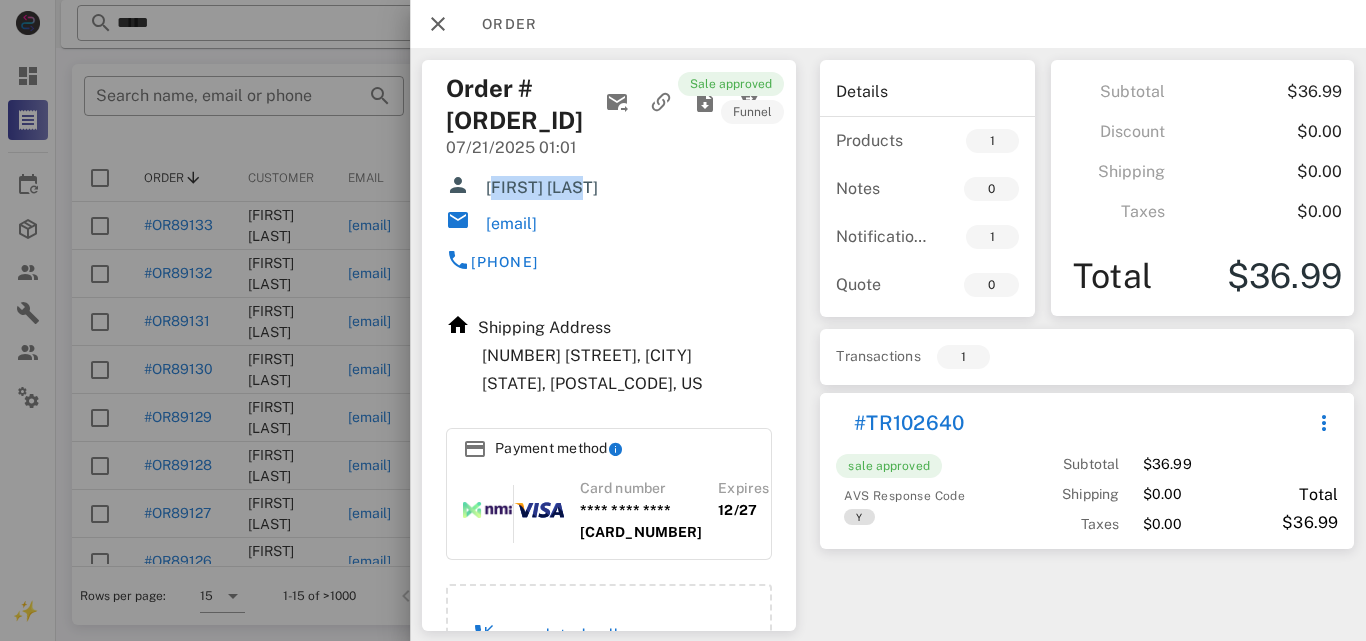 drag, startPoint x: 489, startPoint y: 187, endPoint x: 621, endPoint y: 180, distance: 132.18547 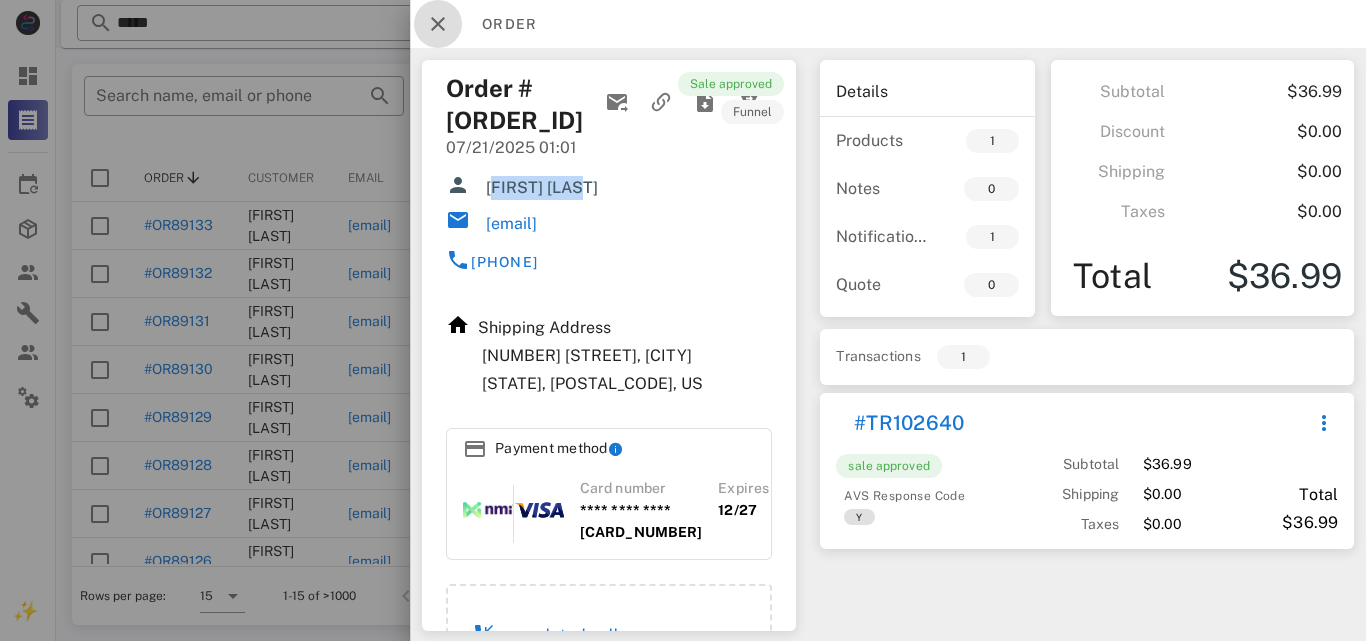 click at bounding box center [438, 24] 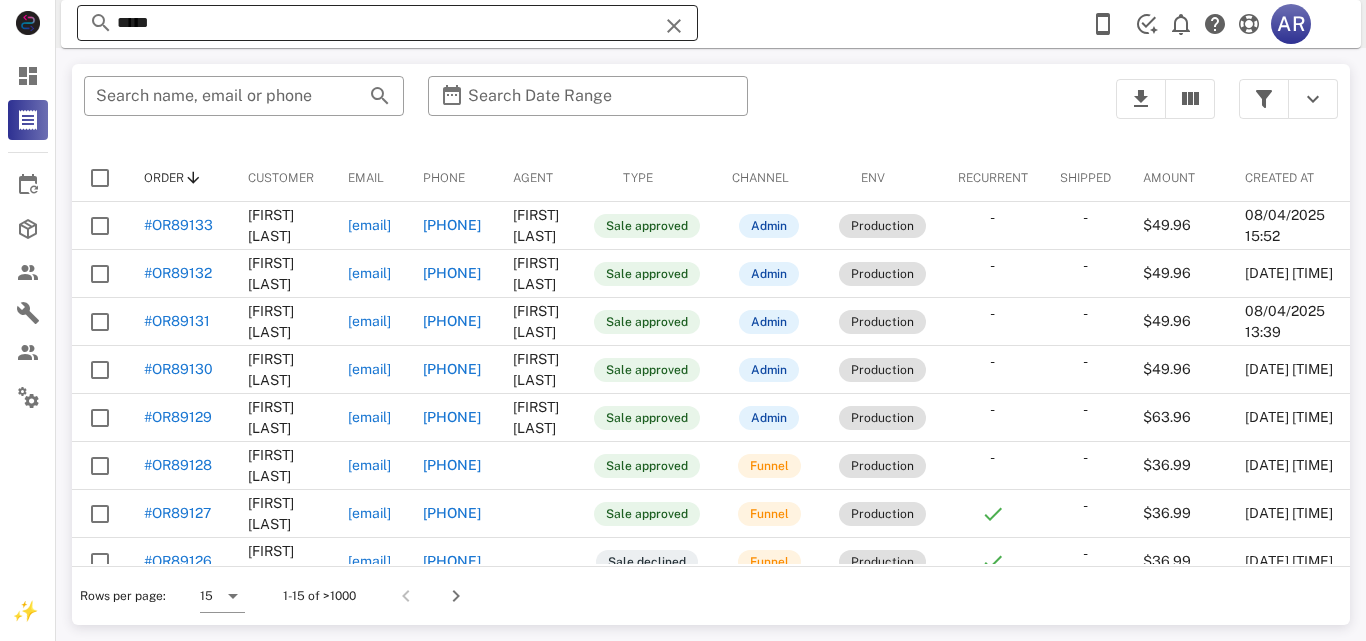 click on "****" at bounding box center (387, 23) 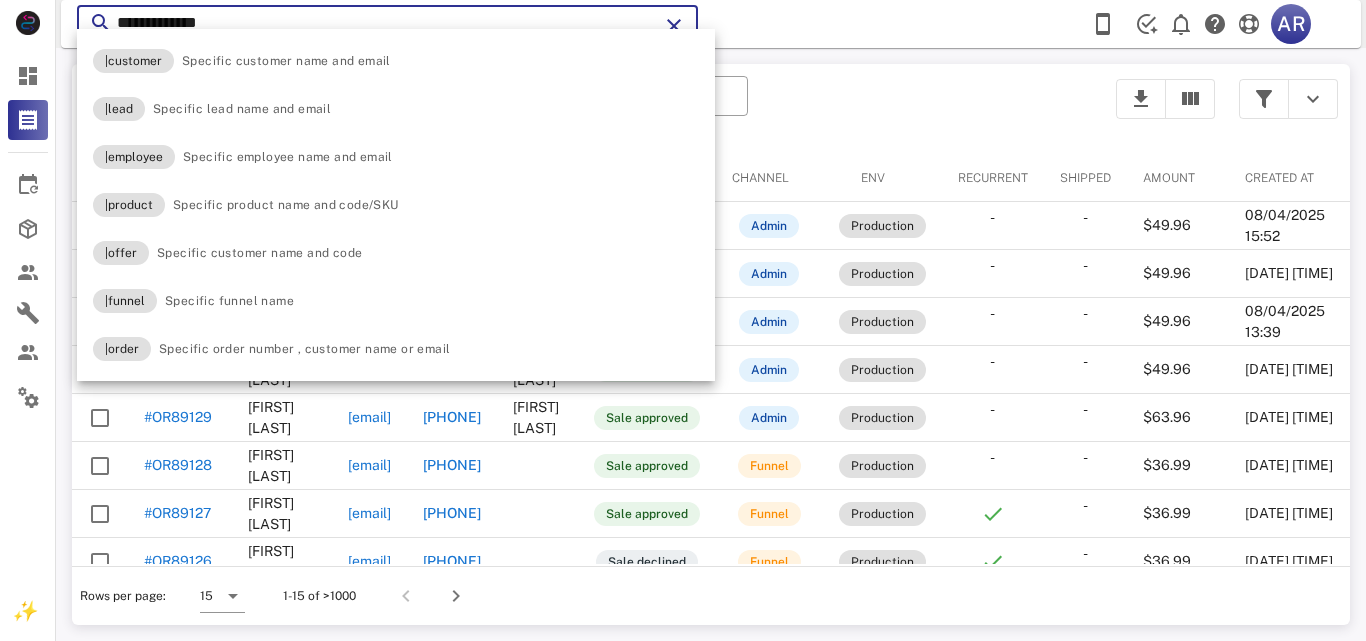 type on "**********" 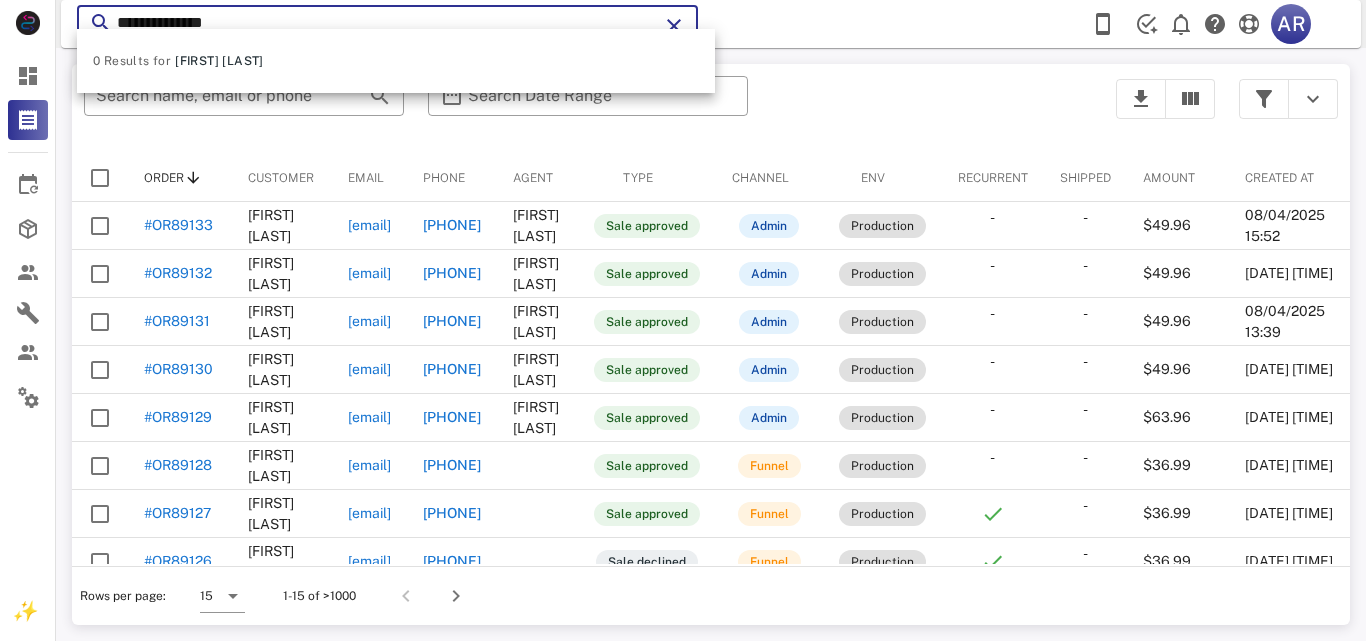 click on "**********" at bounding box center [387, 23] 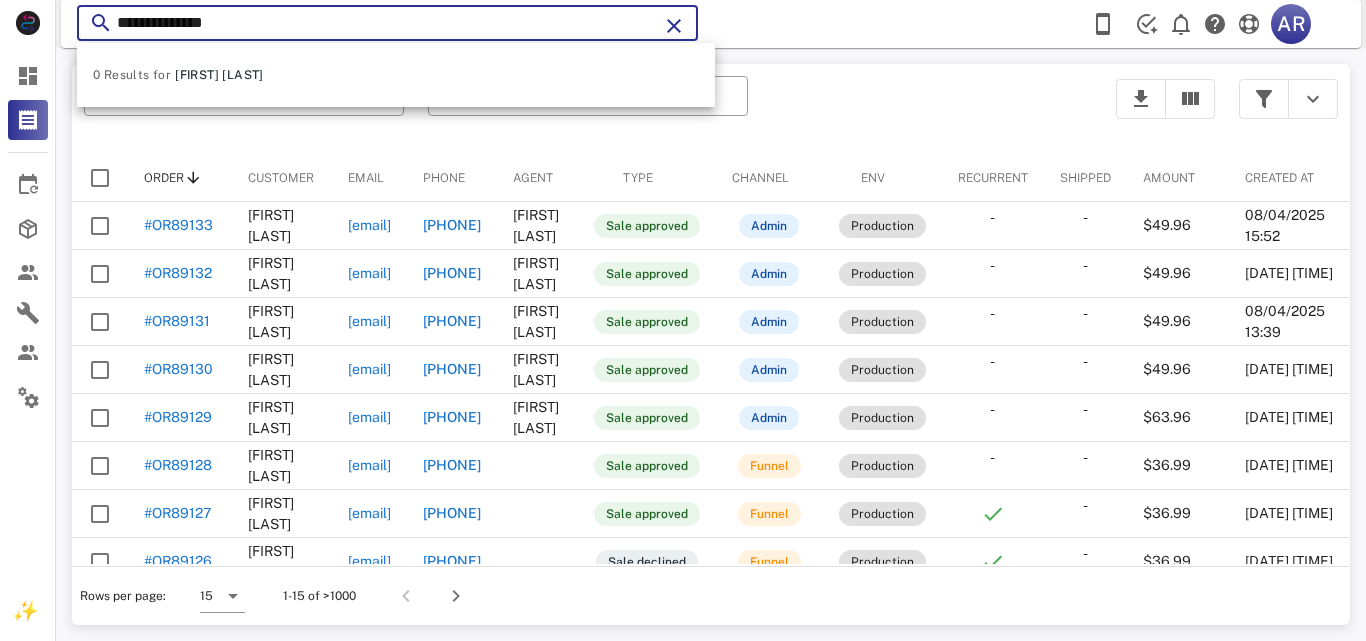 click on "**********" at bounding box center [387, 23] 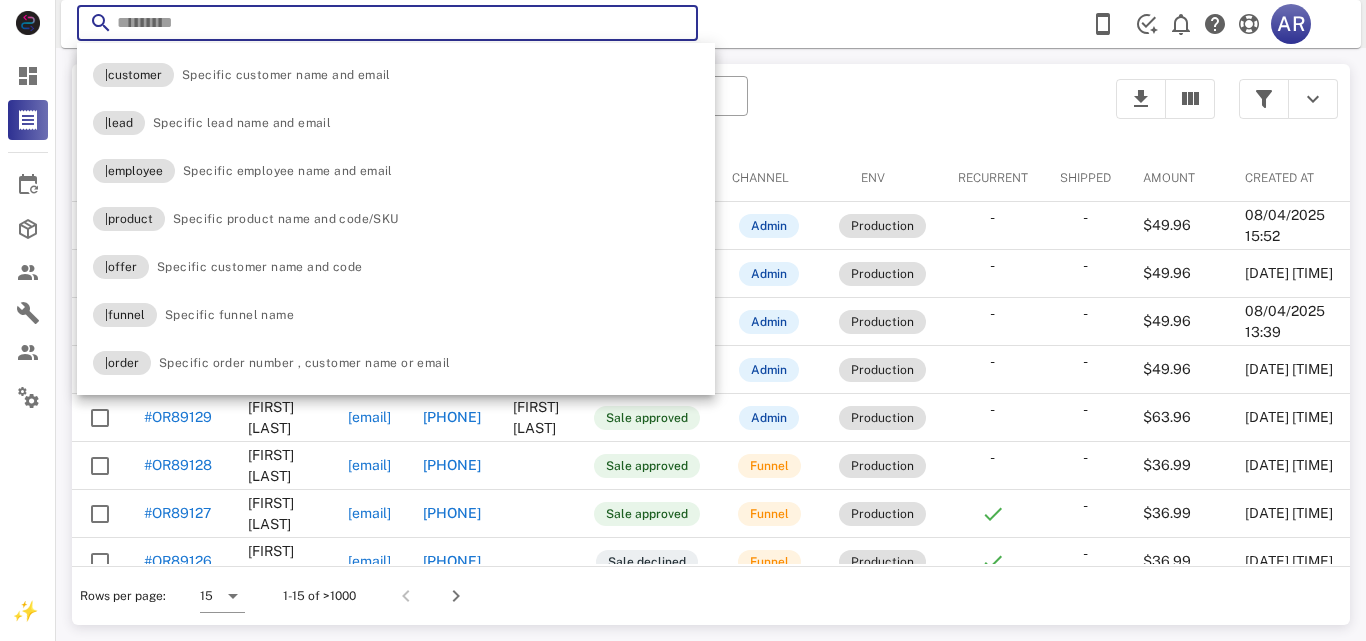 click on "​ Search name, email or phone ​ Search Date Range" at bounding box center [588, 109] 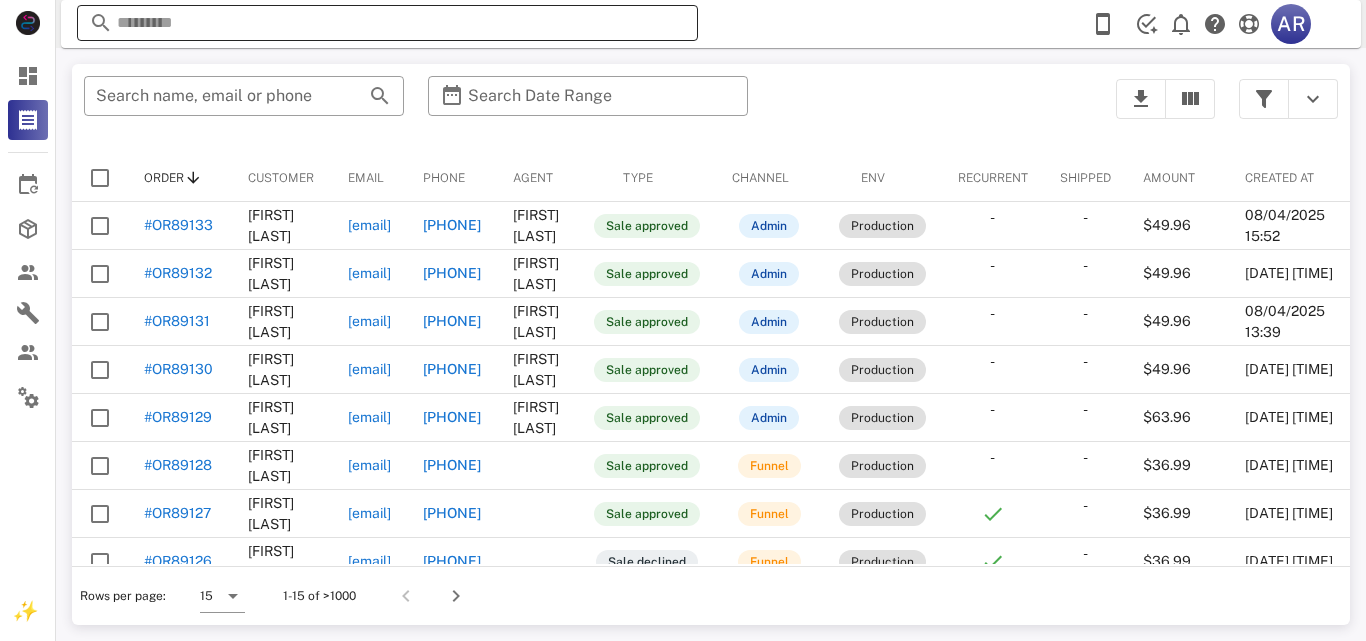 click at bounding box center (387, 23) 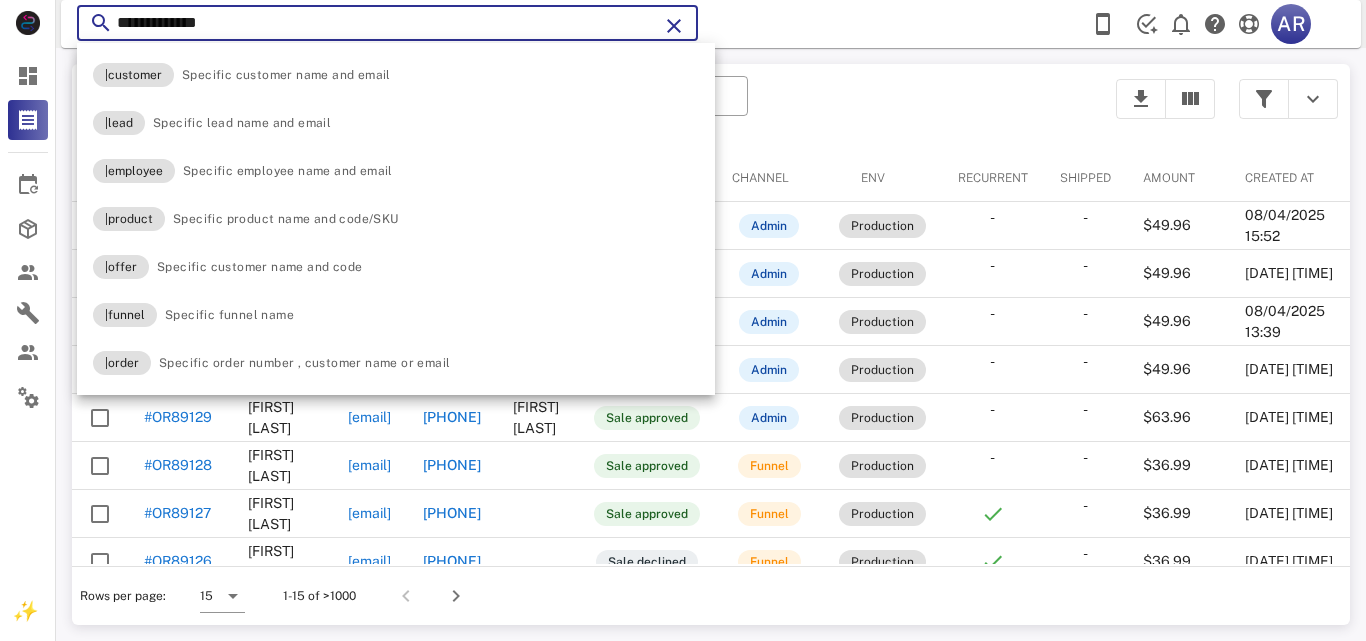 type on "**********" 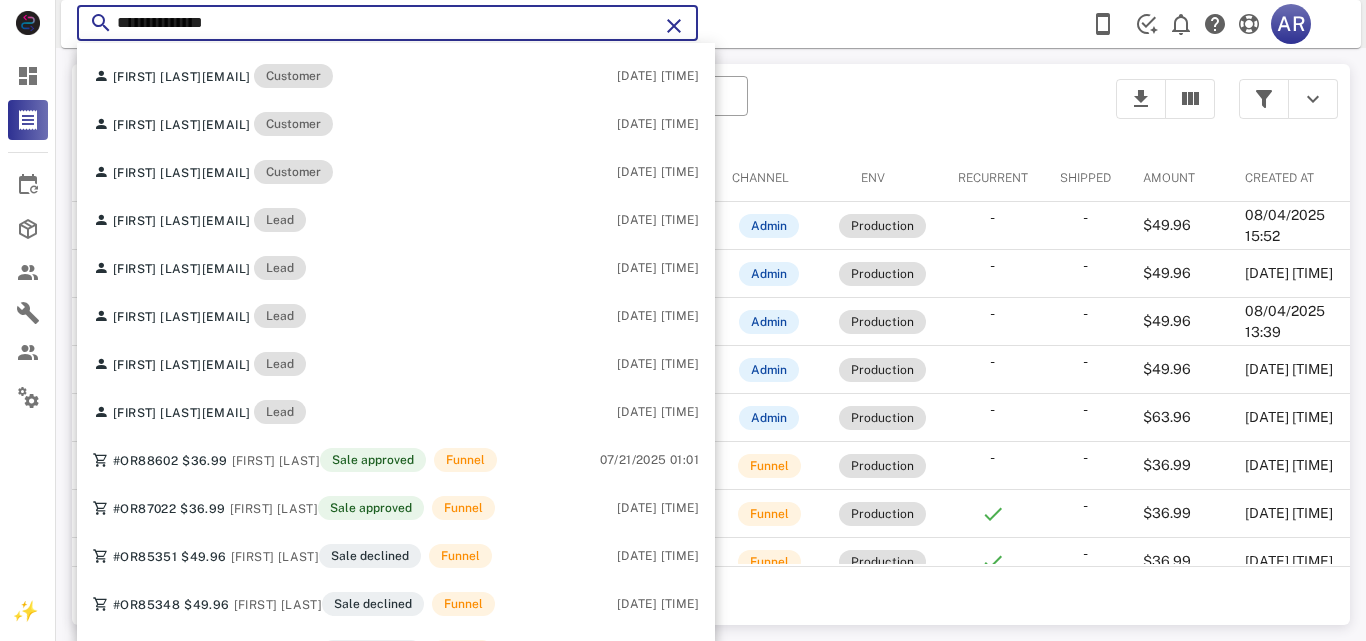 scroll, scrollTop: 184, scrollLeft: 0, axis: vertical 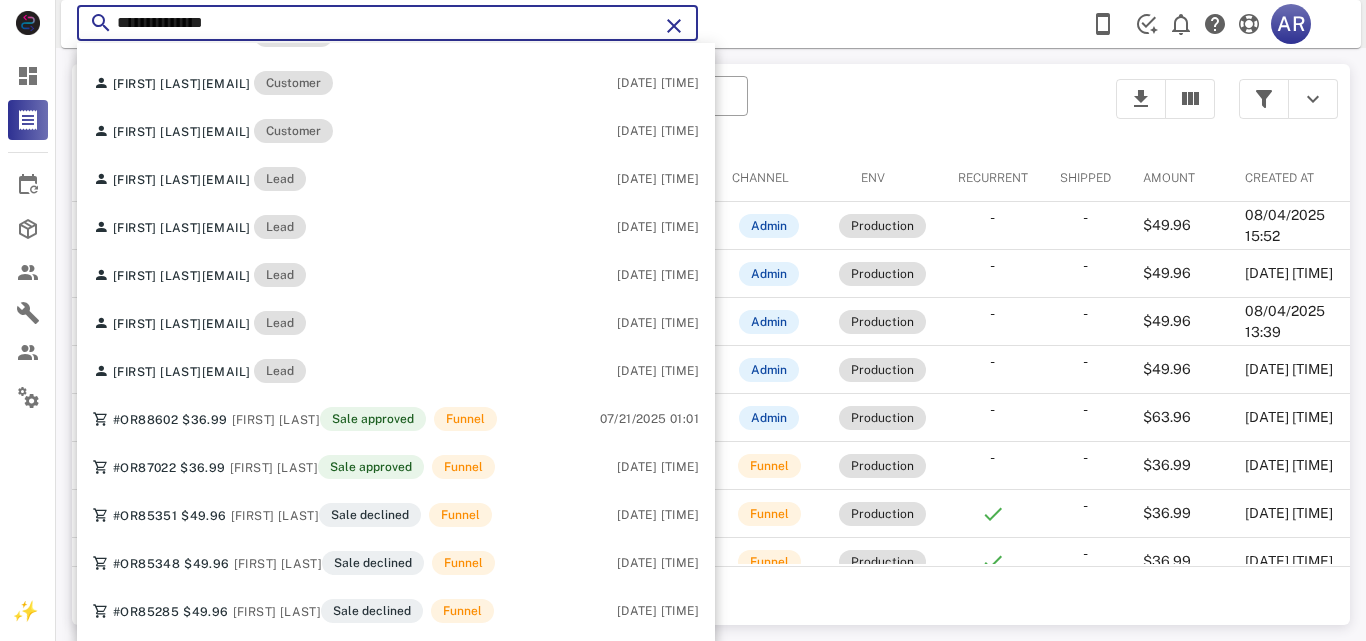 click at bounding box center [674, 26] 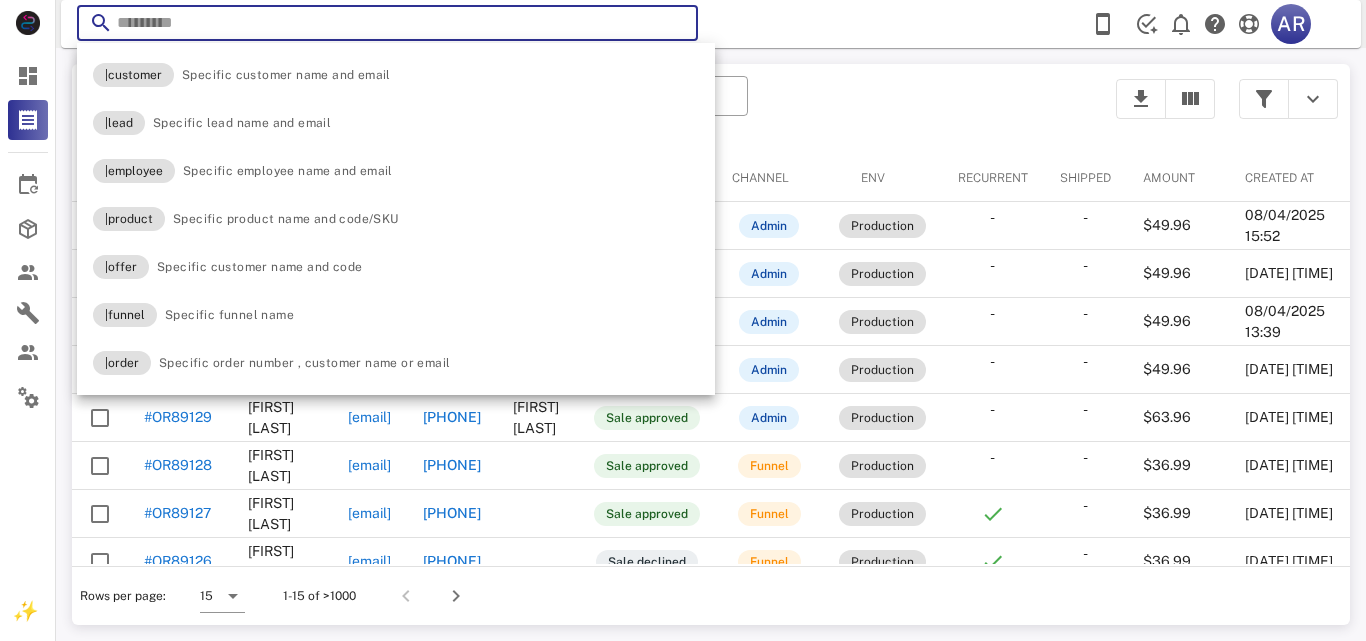 click on "​ AR Reload browser Accept" at bounding box center [711, 24] 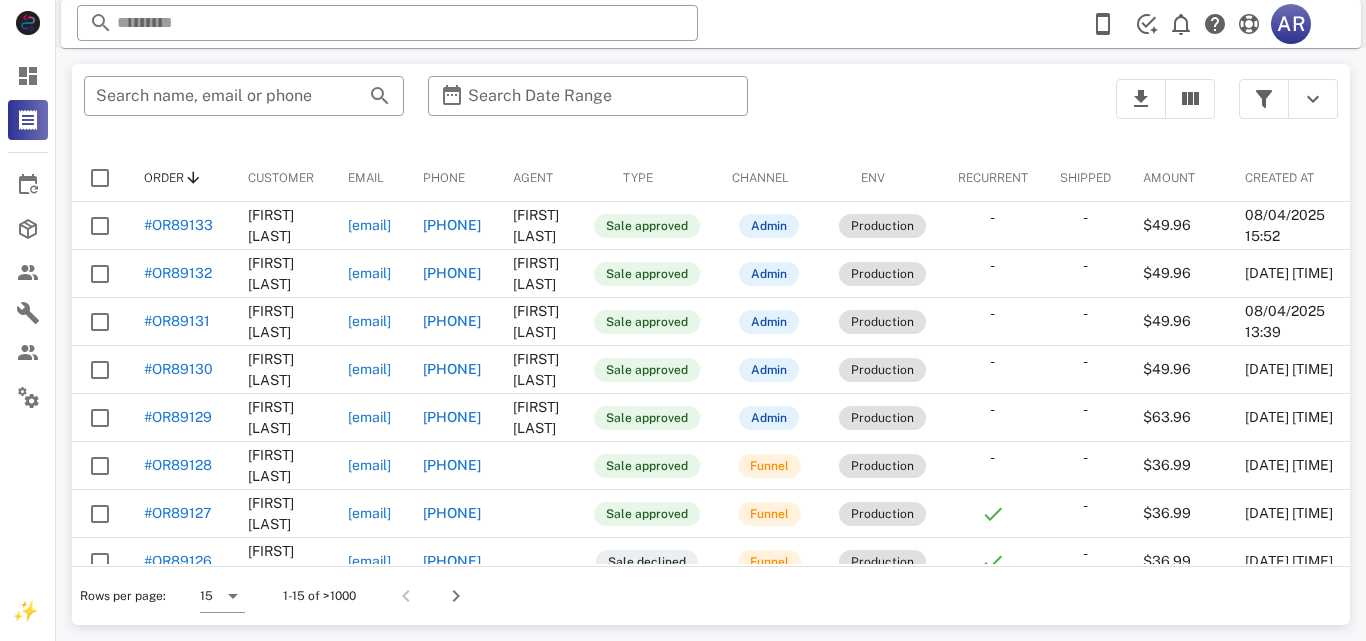 click on "​ Search name, email or phone ​ Search Date Range" at bounding box center (588, 109) 